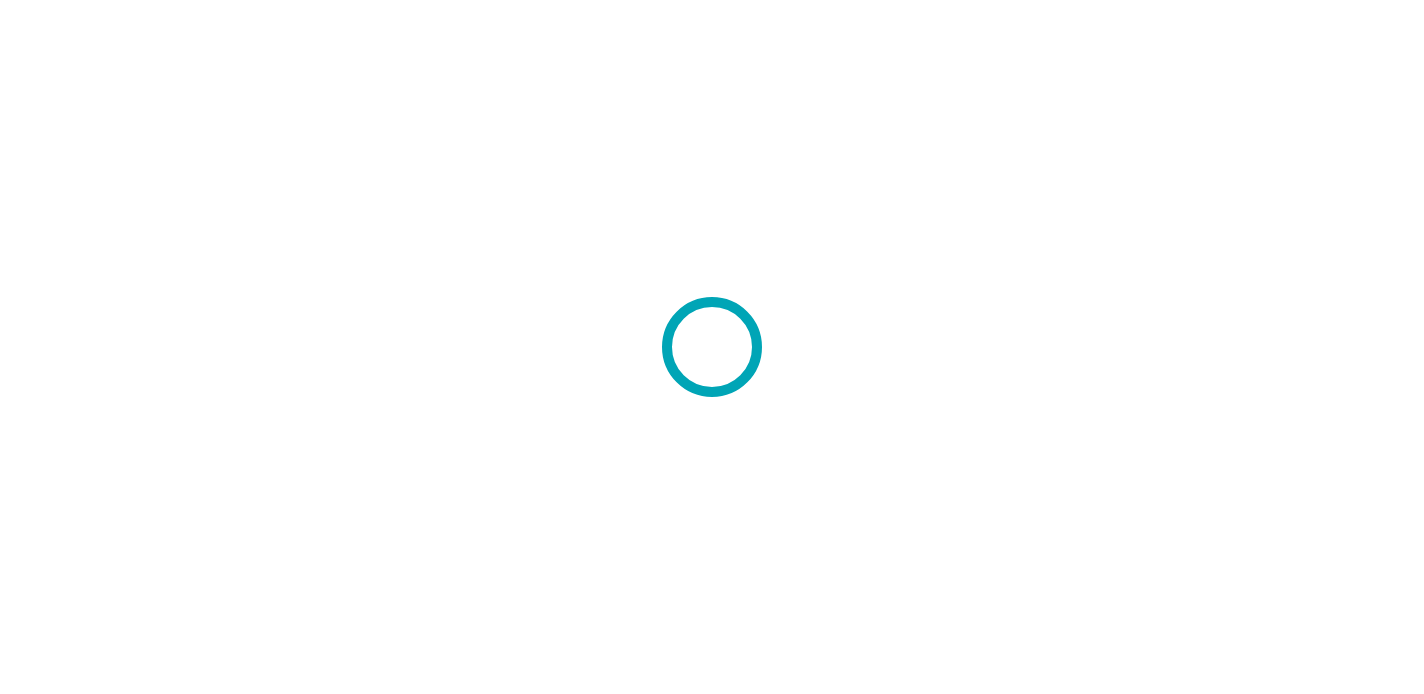 scroll, scrollTop: 0, scrollLeft: 0, axis: both 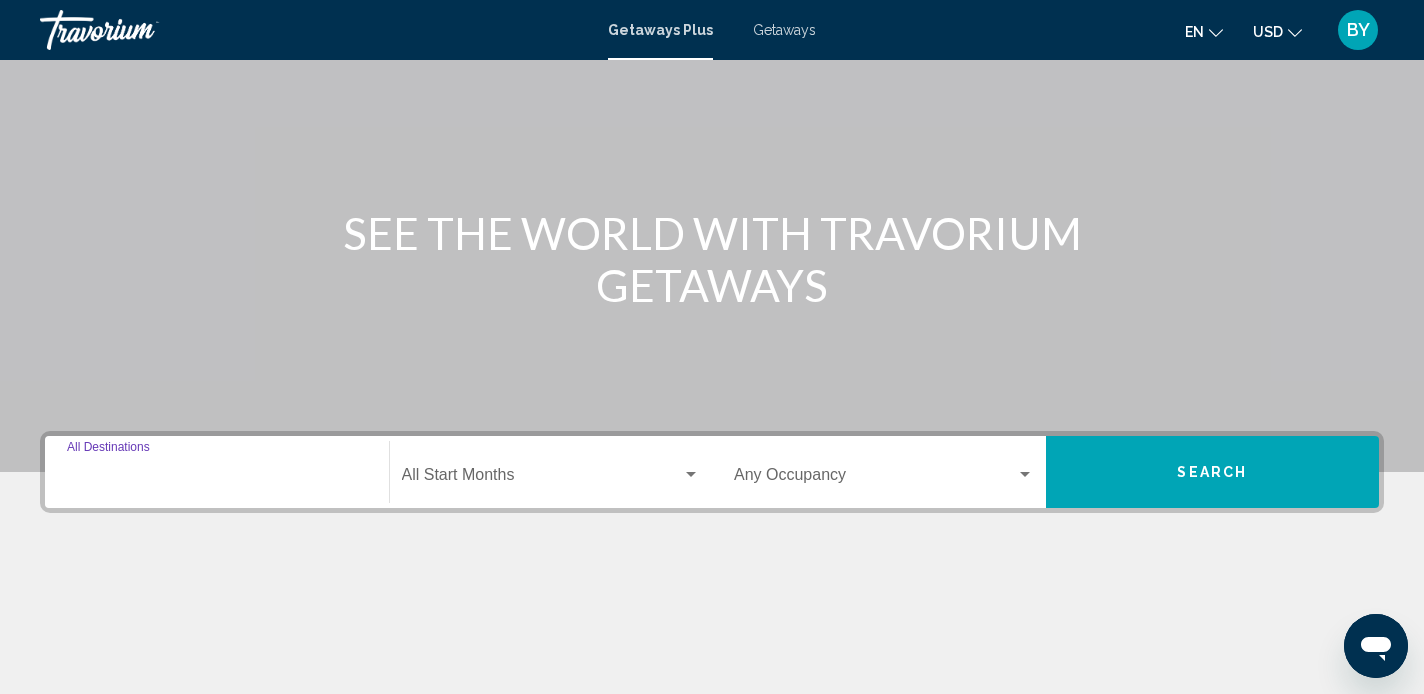 click on "Destination All Destinations" at bounding box center (217, 479) 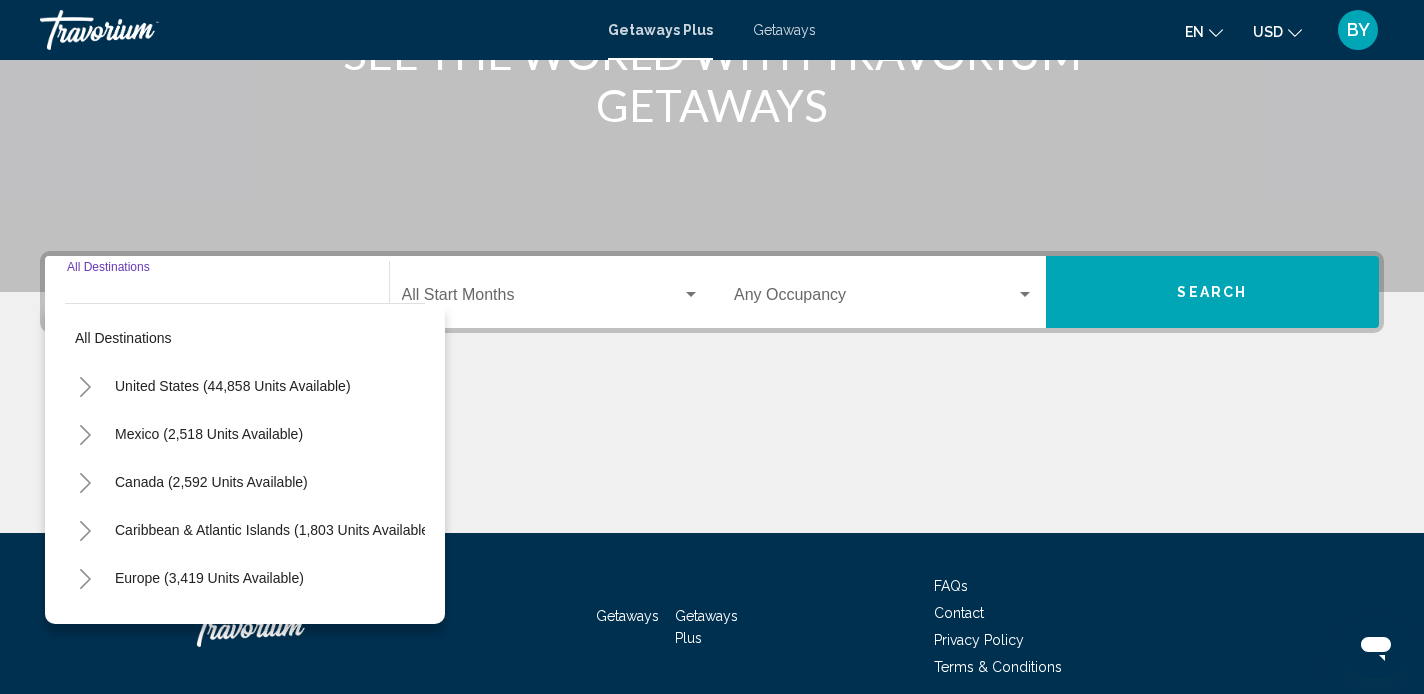 scroll, scrollTop: 392, scrollLeft: 0, axis: vertical 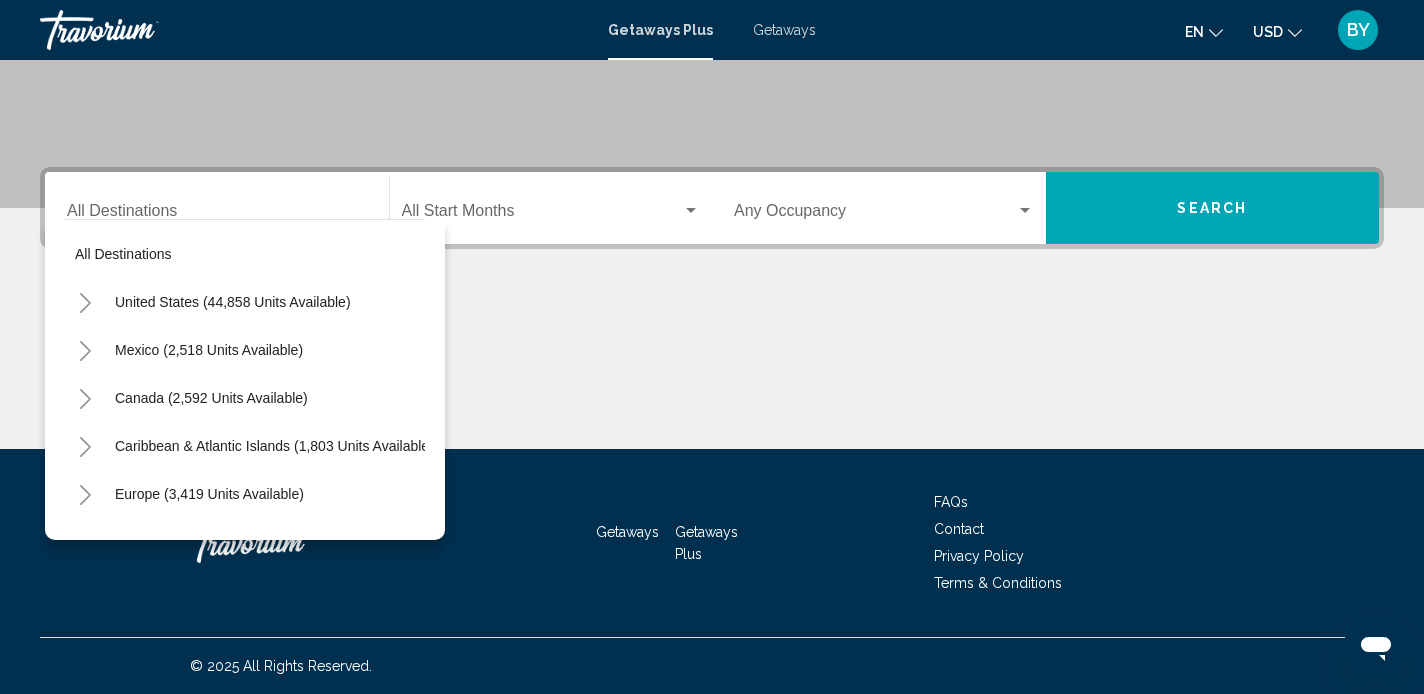 click on "Destination All Destinations" at bounding box center (217, 208) 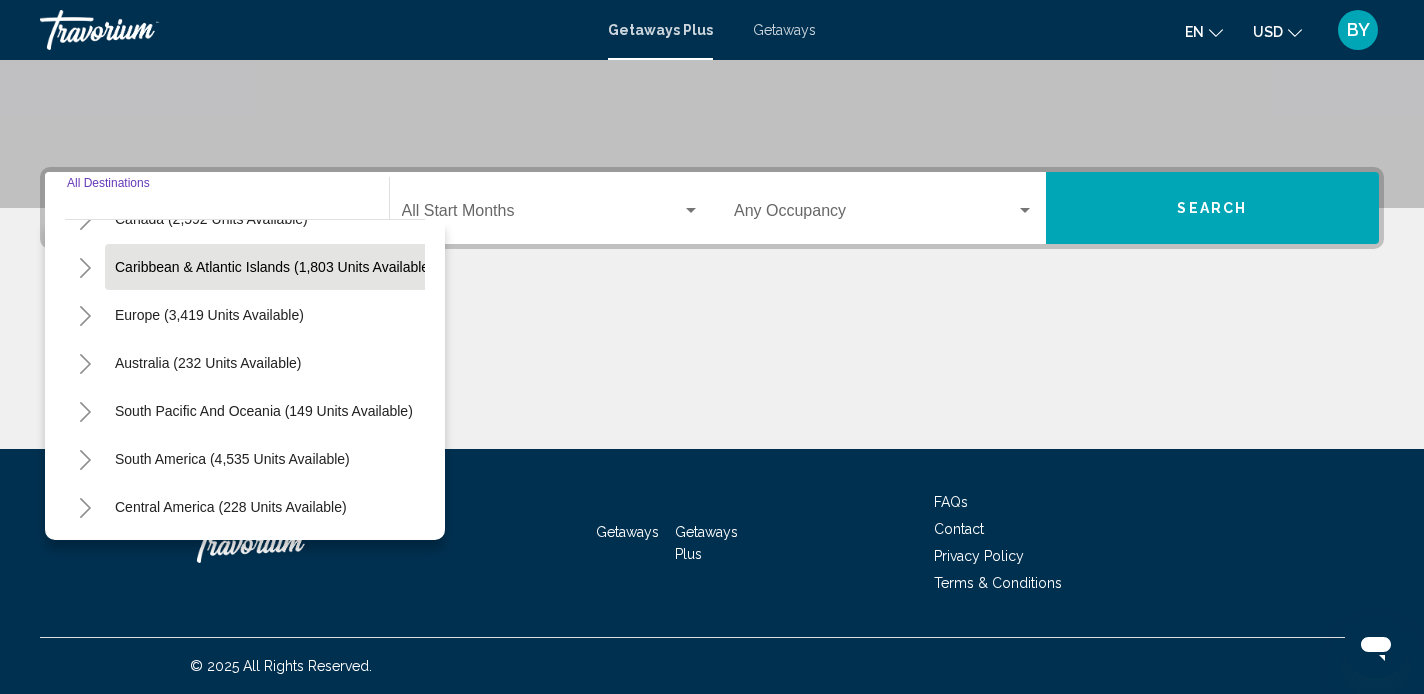 scroll, scrollTop: 0, scrollLeft: 0, axis: both 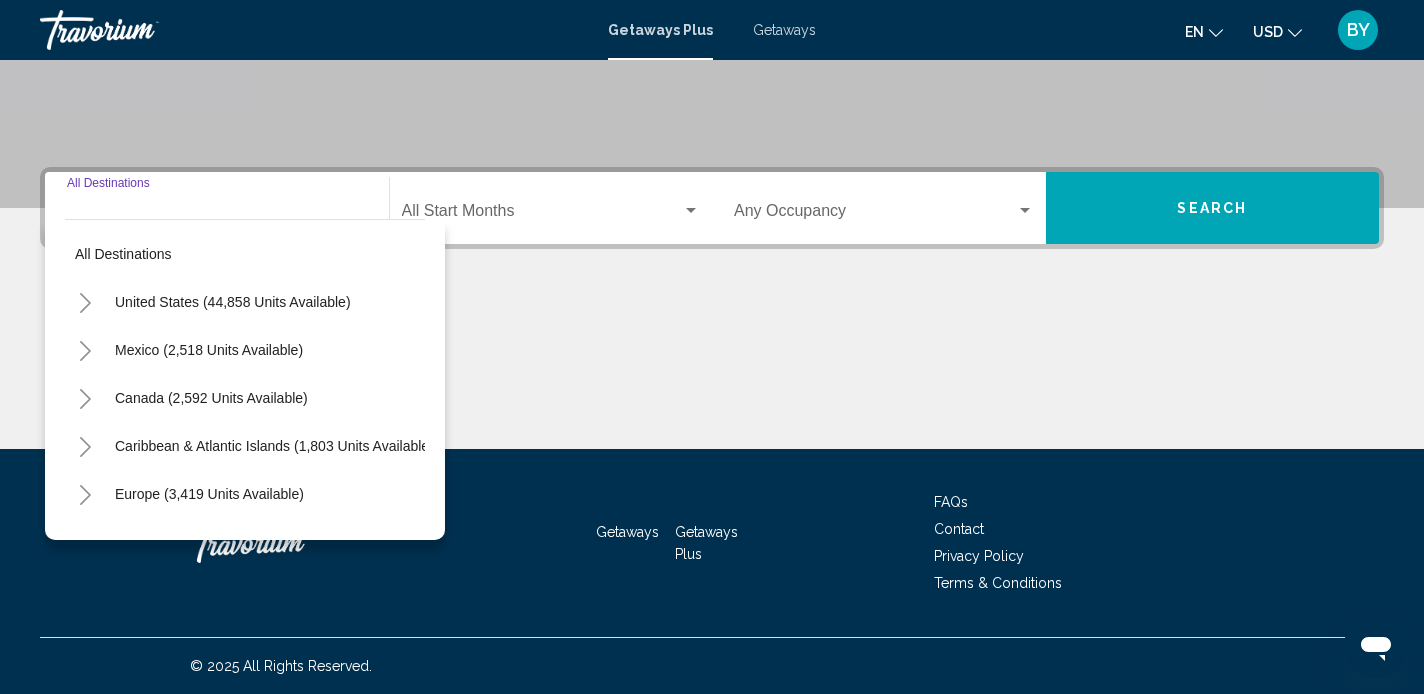 click on "Destination All Destinations" at bounding box center [217, 208] 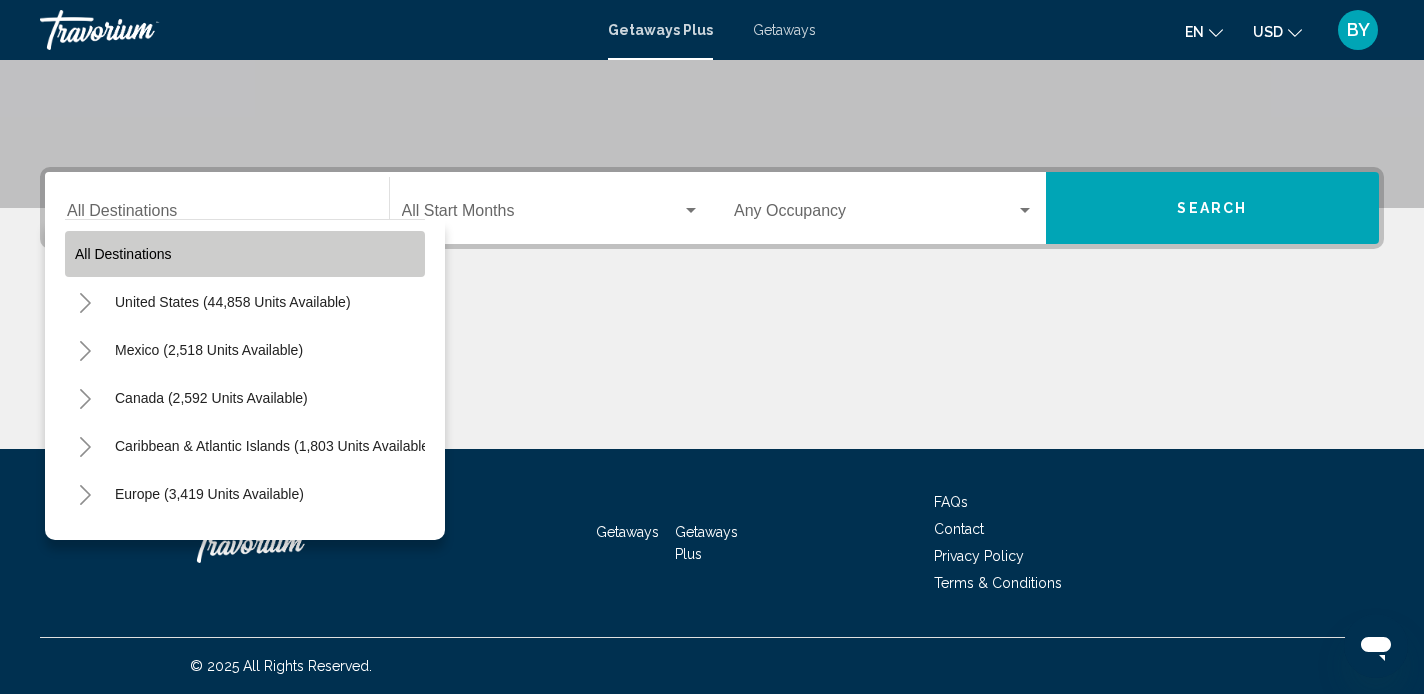 click on "All destinations" at bounding box center (245, 254) 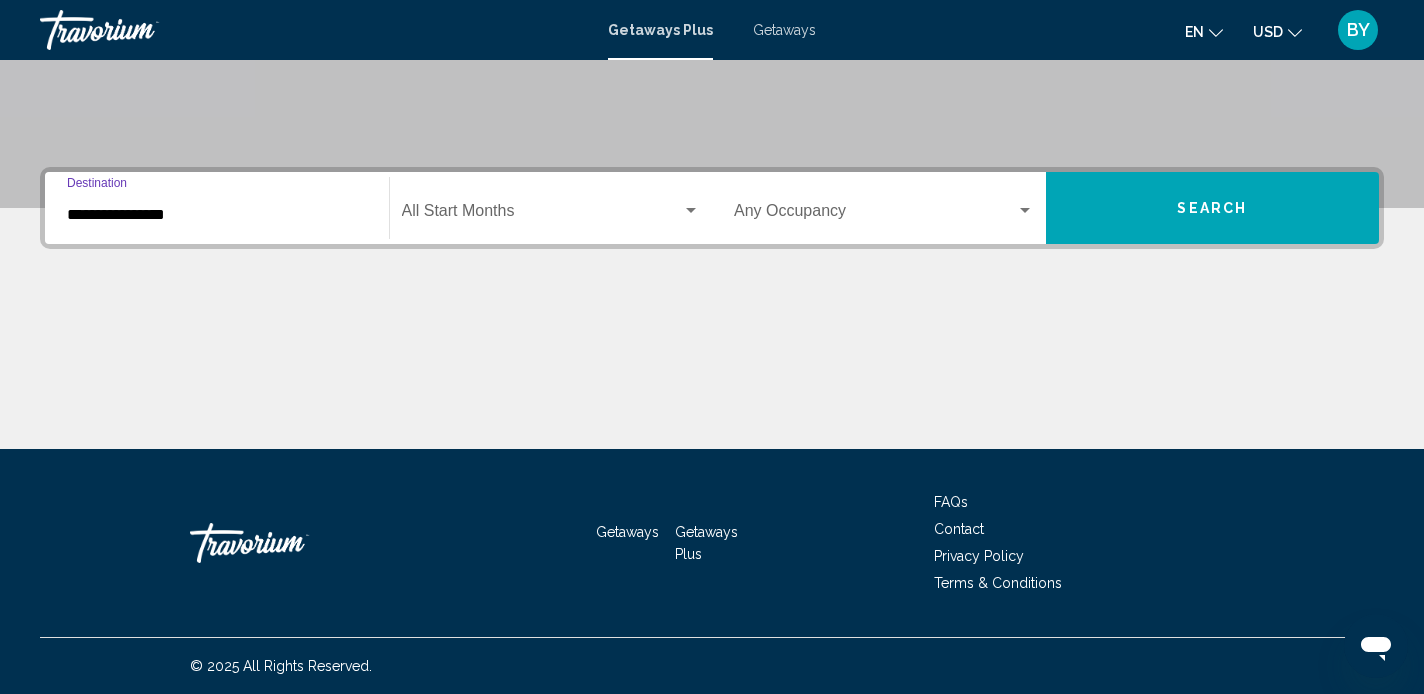 click on "**********" at bounding box center (217, 215) 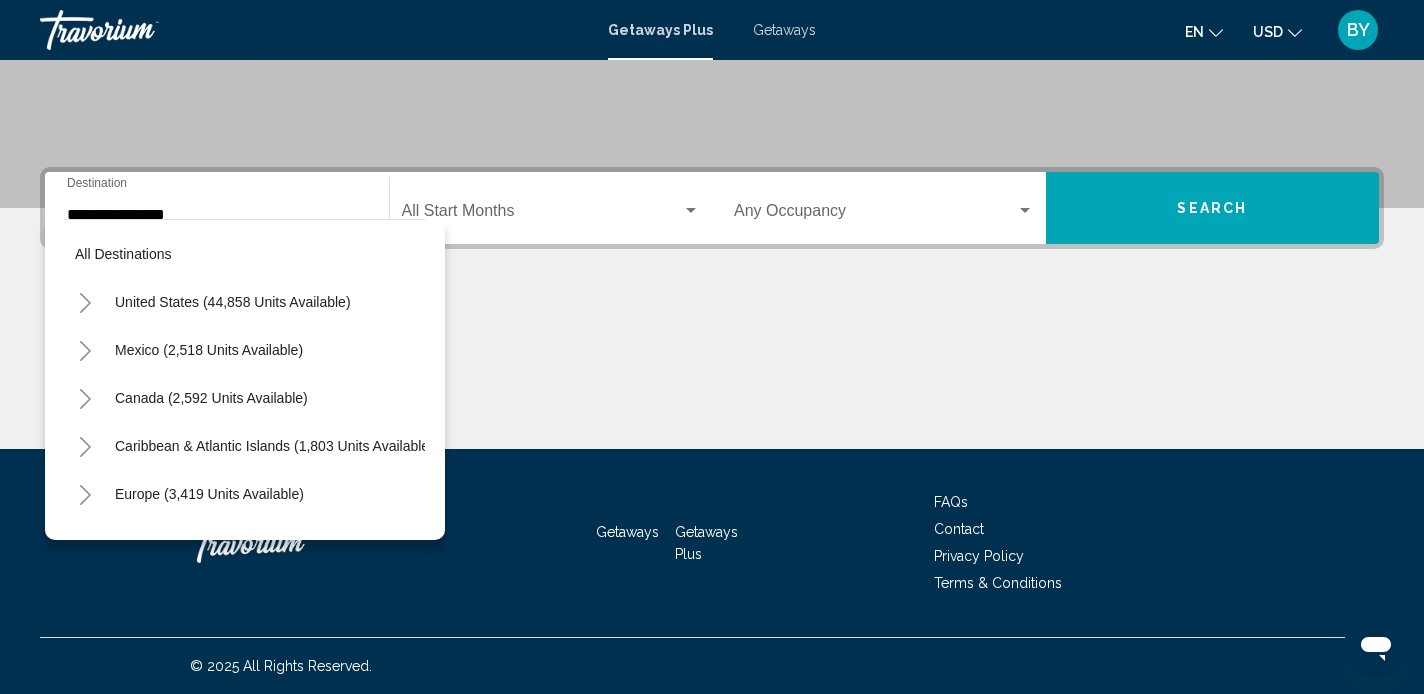 click at bounding box center (712, 374) 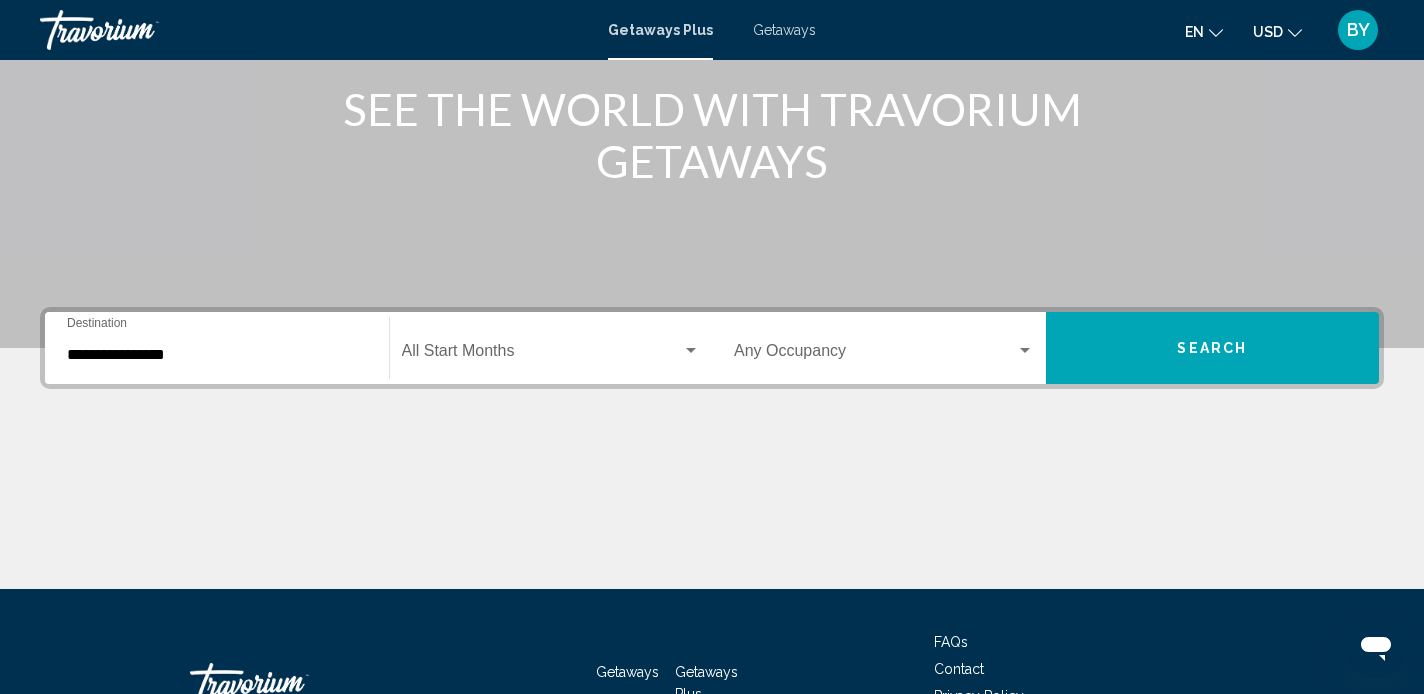 scroll, scrollTop: 248, scrollLeft: 0, axis: vertical 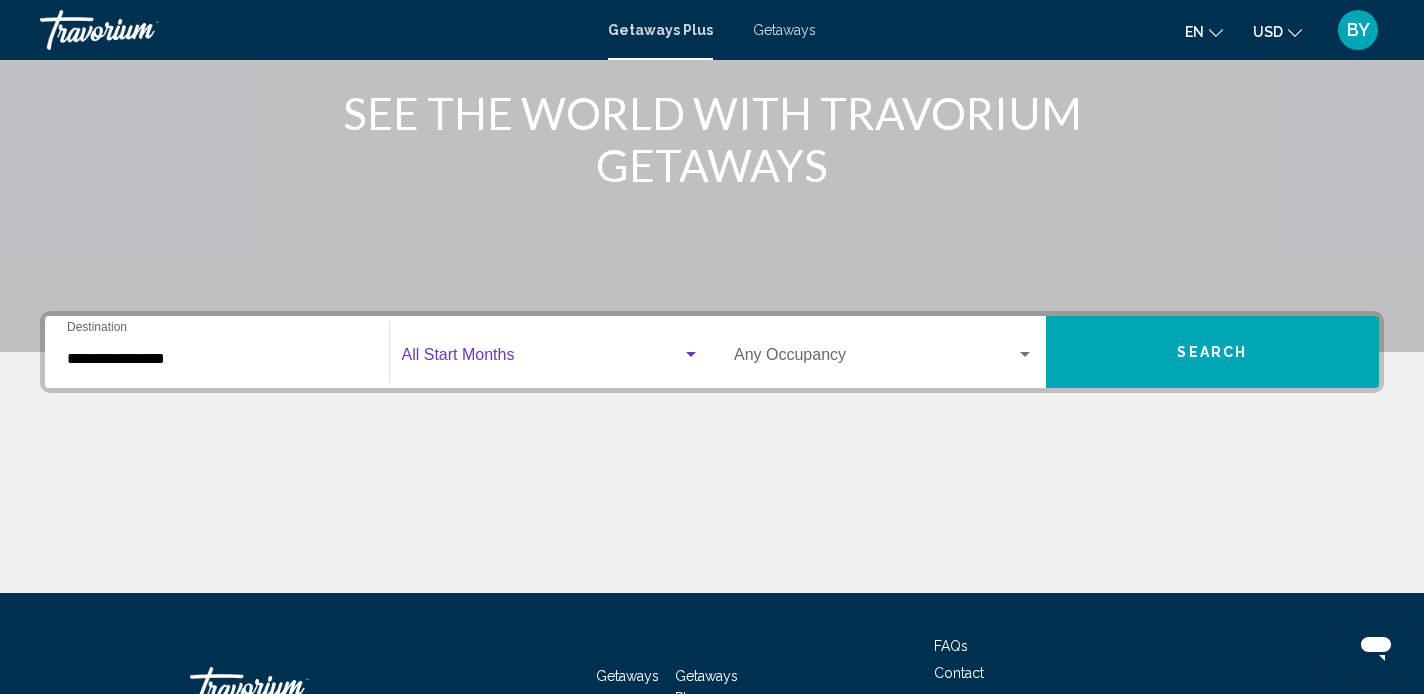 click at bounding box center (542, 359) 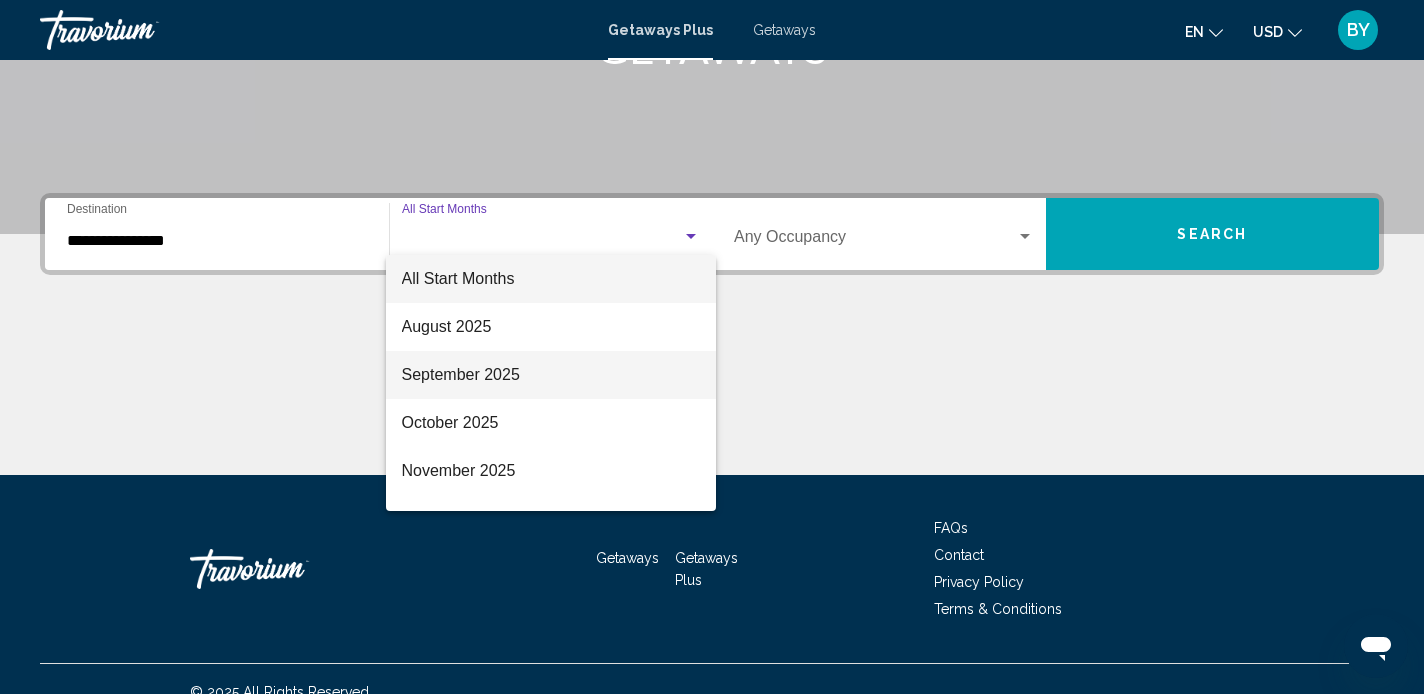 scroll, scrollTop: 392, scrollLeft: 0, axis: vertical 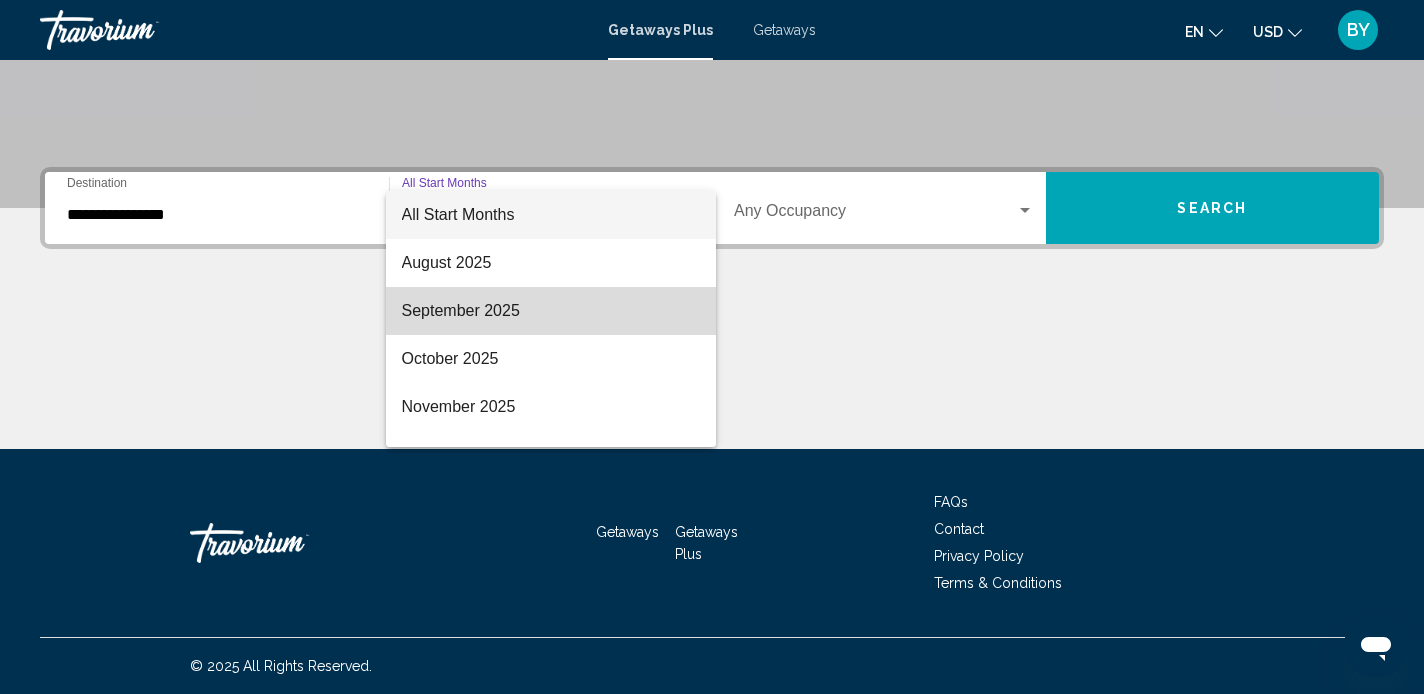 click on "September 2025" at bounding box center (551, 311) 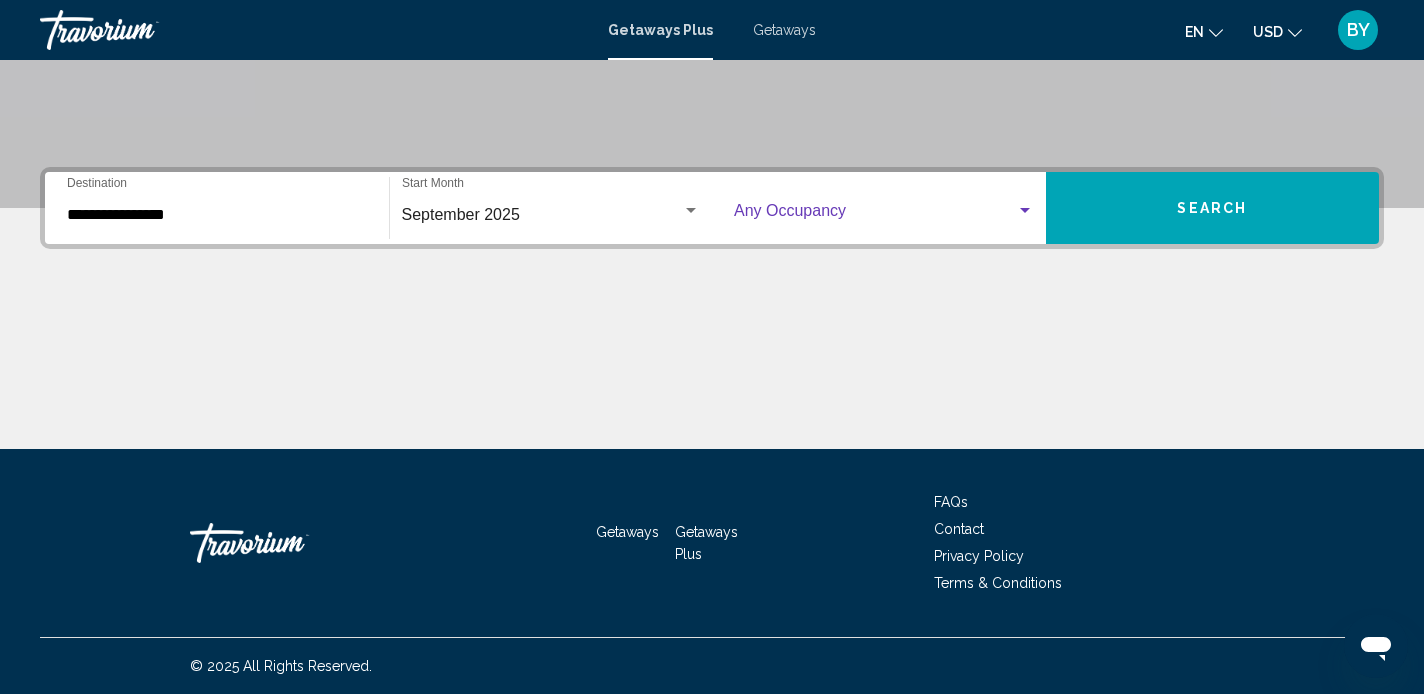 click at bounding box center [1025, 210] 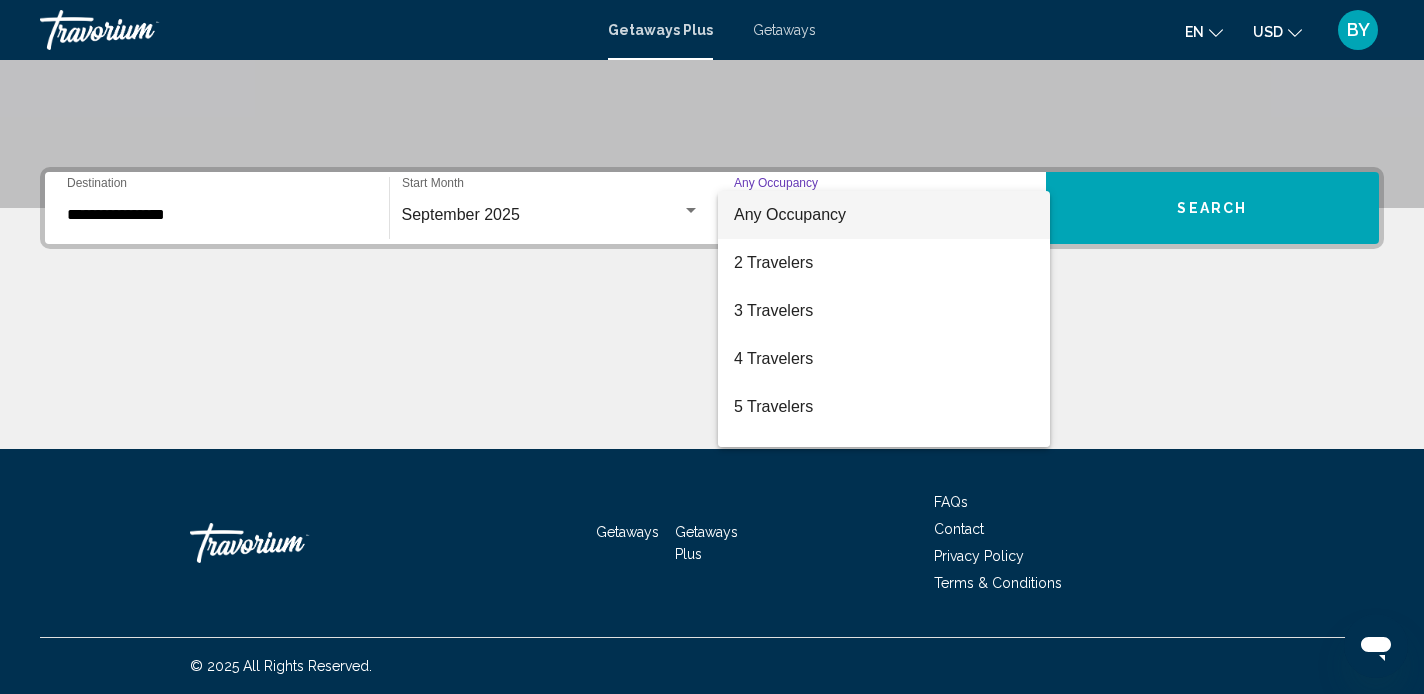 click on "Any Occupancy" at bounding box center (884, 215) 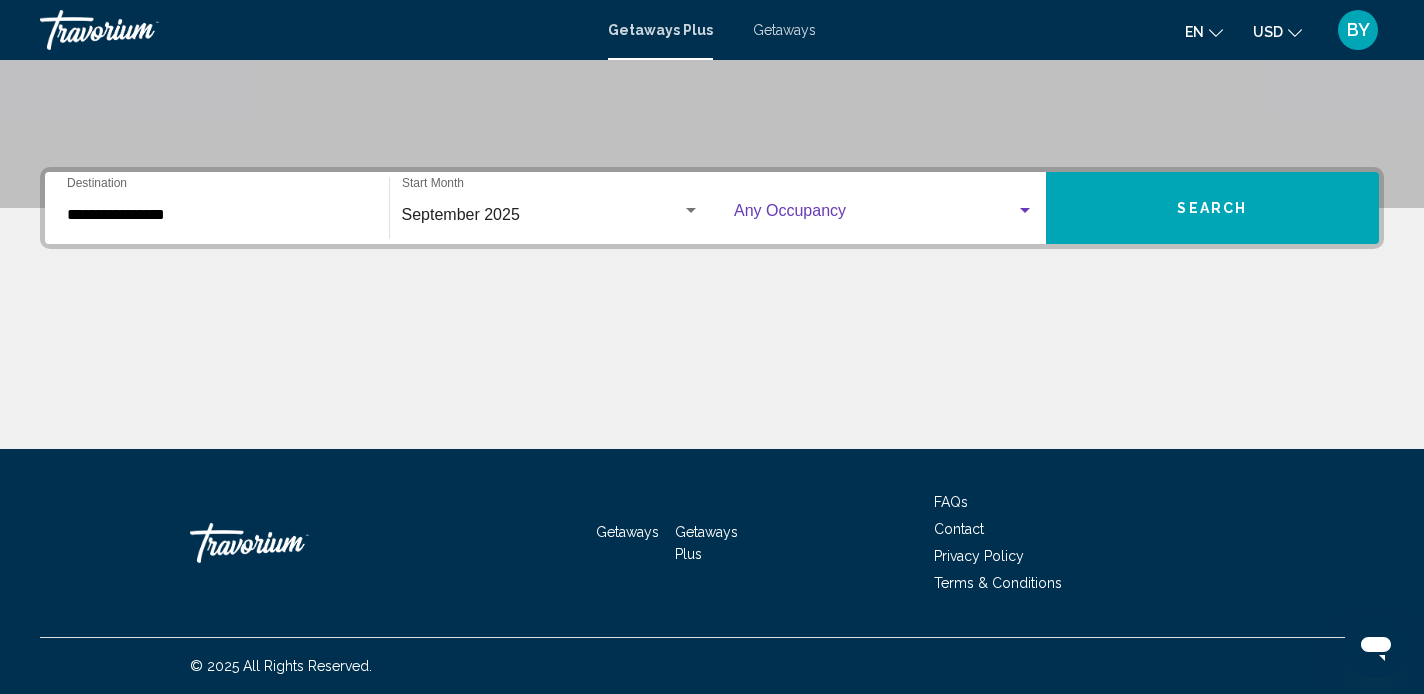 click on "Search" at bounding box center (1213, 208) 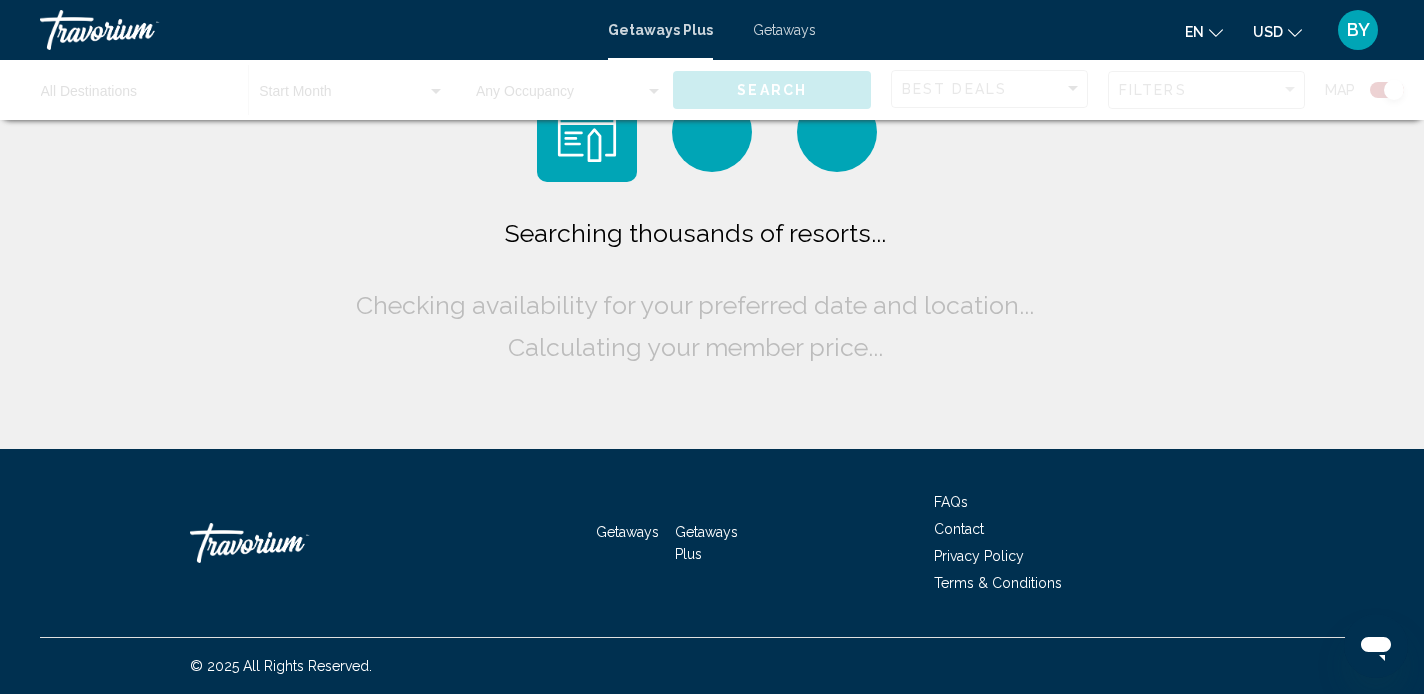 scroll, scrollTop: 0, scrollLeft: 0, axis: both 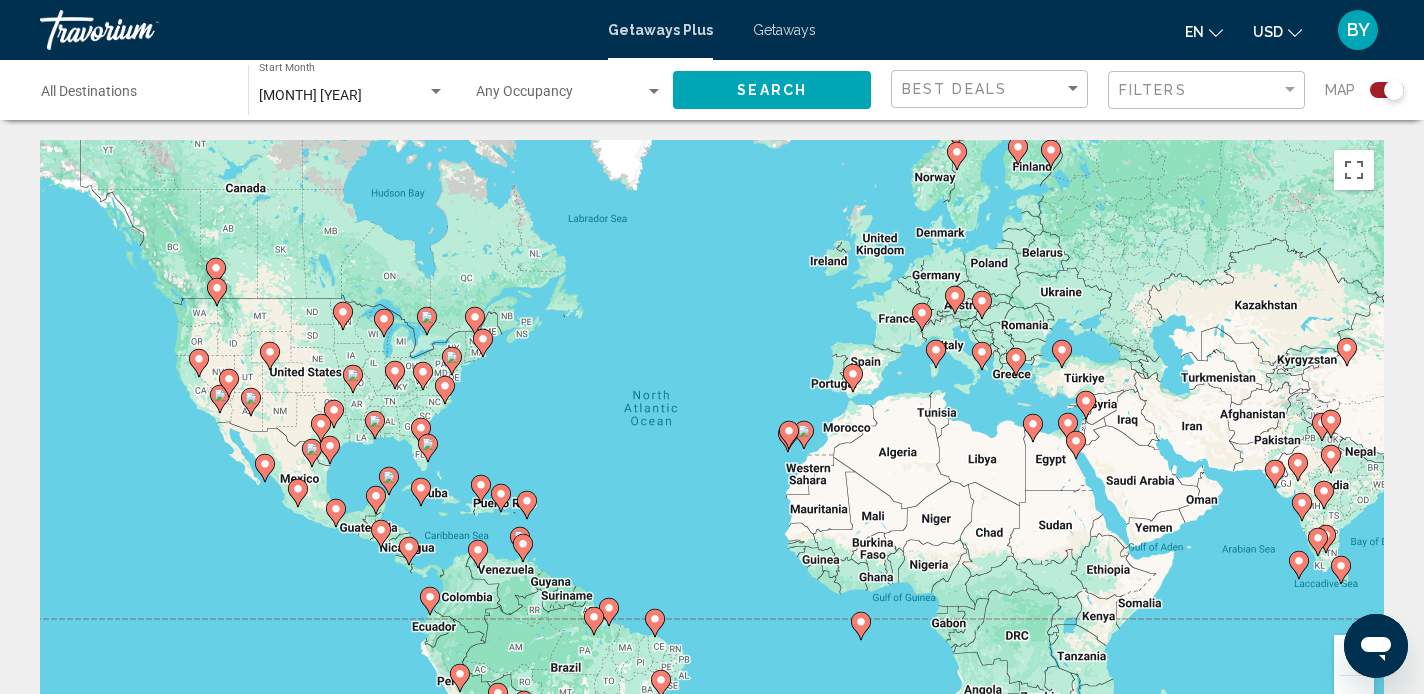 click 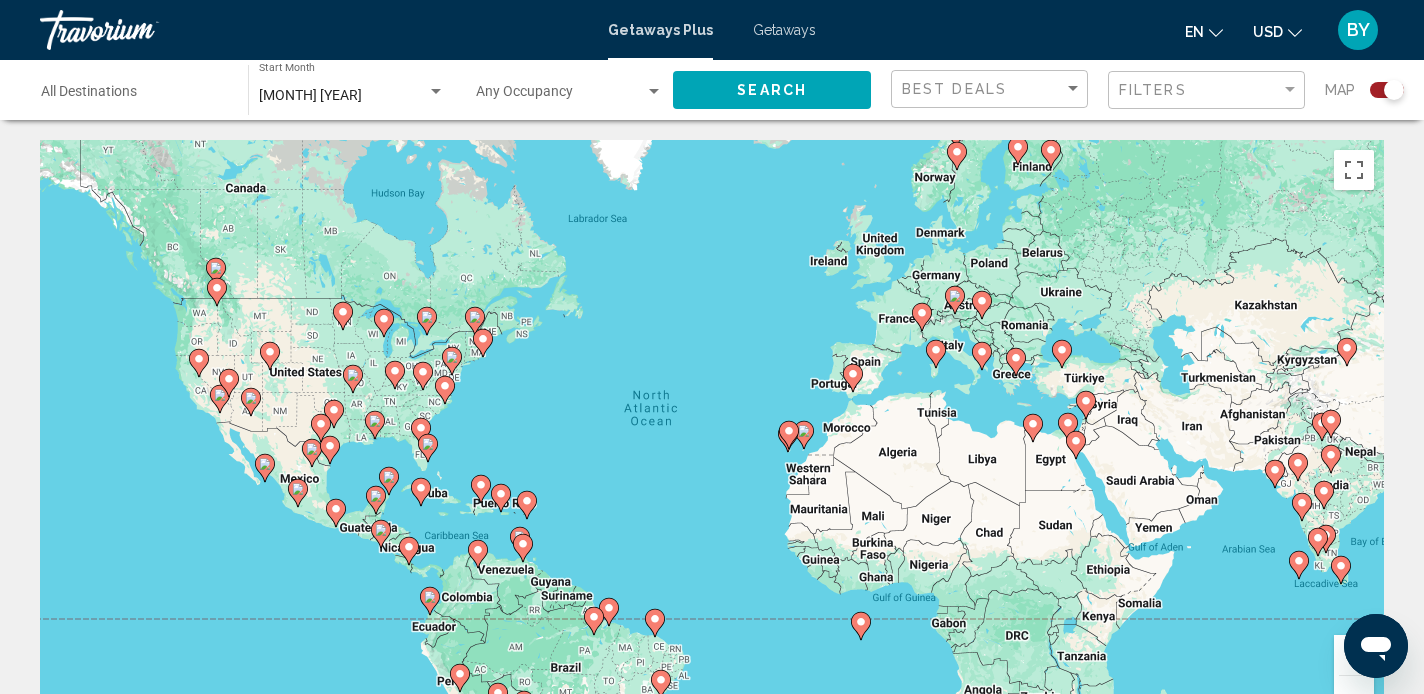 type on "**********" 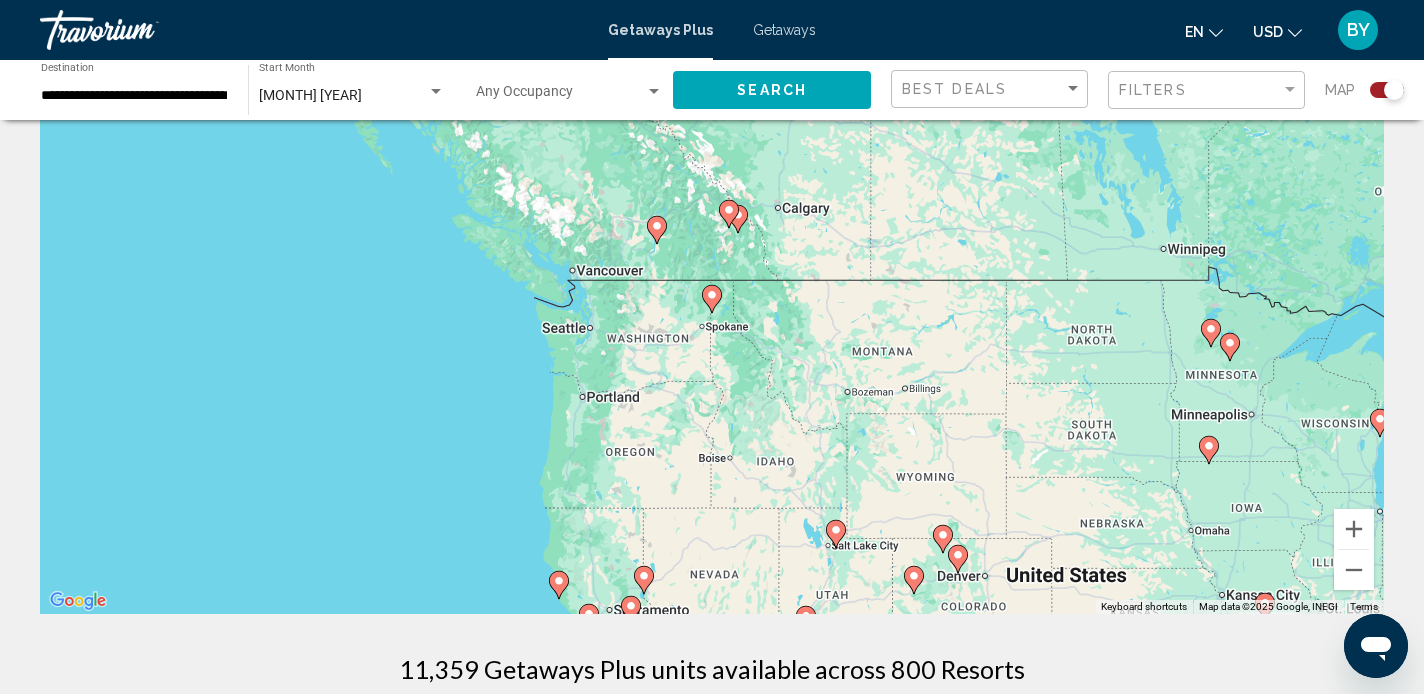 scroll, scrollTop: 0, scrollLeft: 0, axis: both 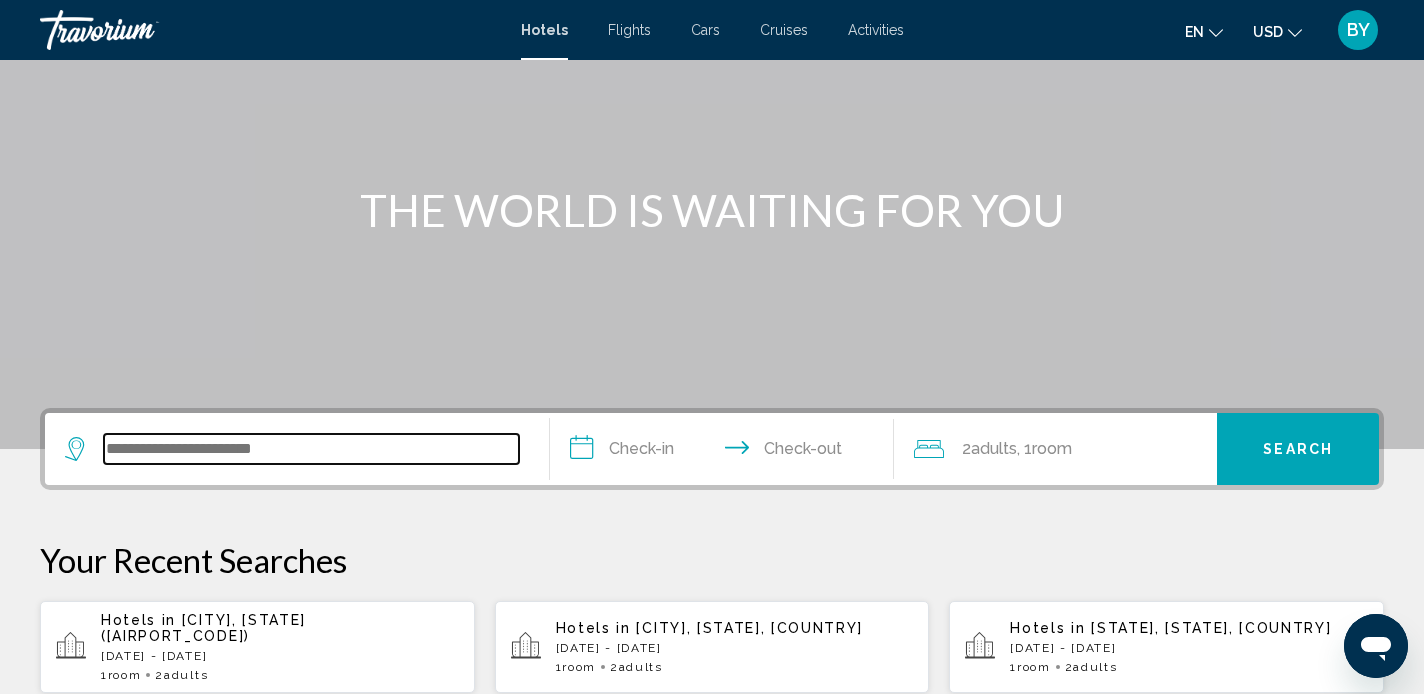 click at bounding box center (311, 449) 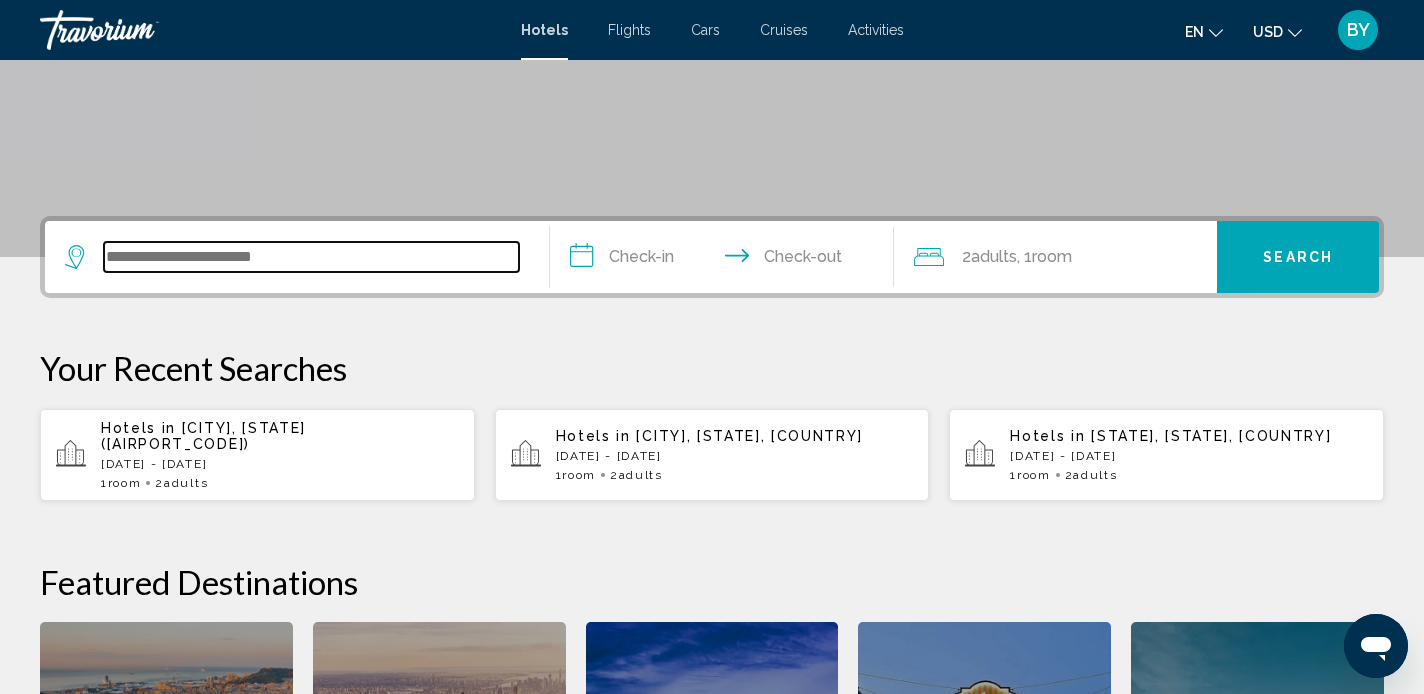 scroll, scrollTop: 494, scrollLeft: 0, axis: vertical 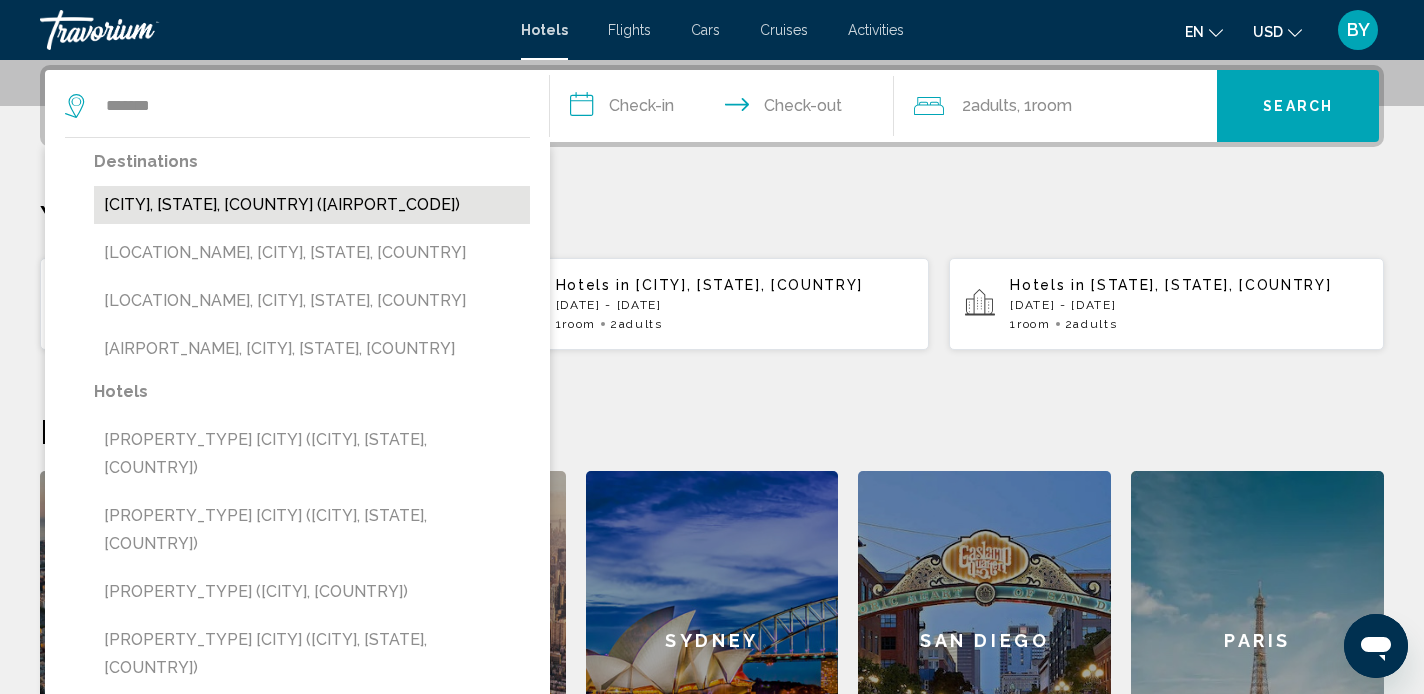 click on "[CITY], [STATE], [COUNTRY] ([AIRPORT_CODE])" at bounding box center [312, 205] 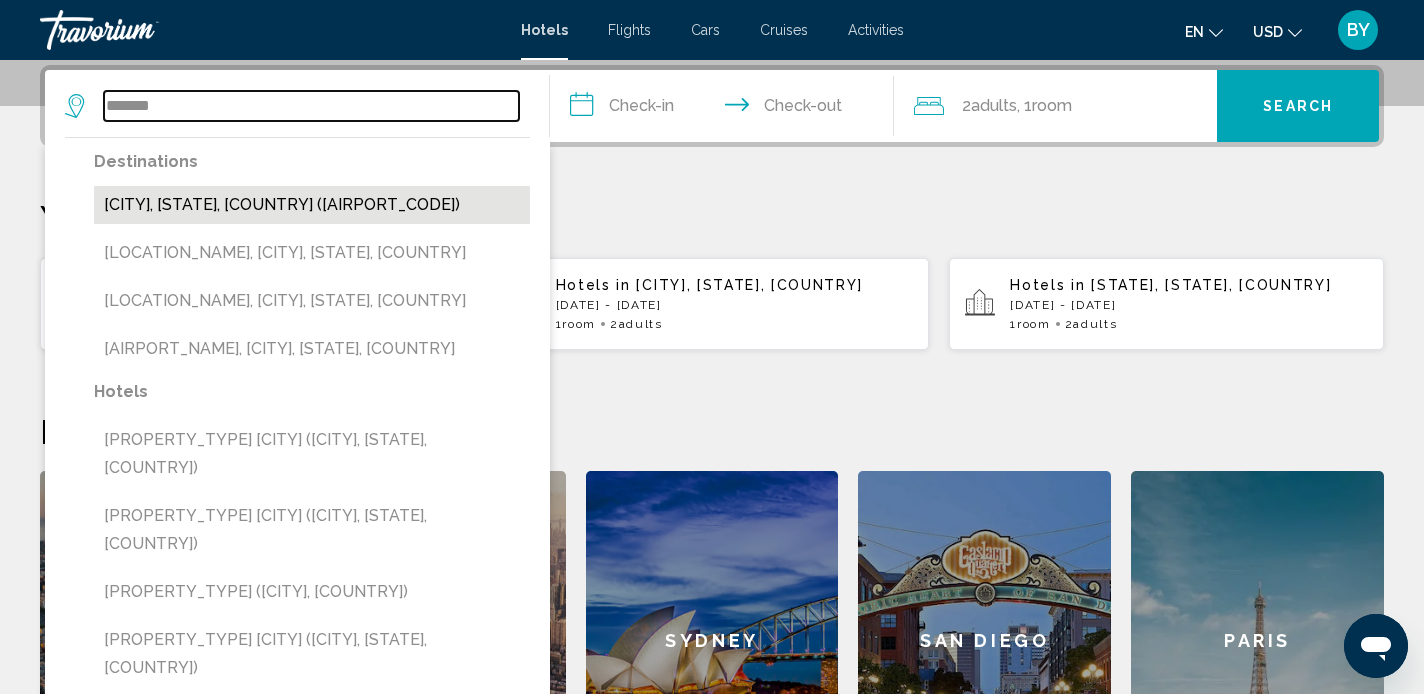 type on "**********" 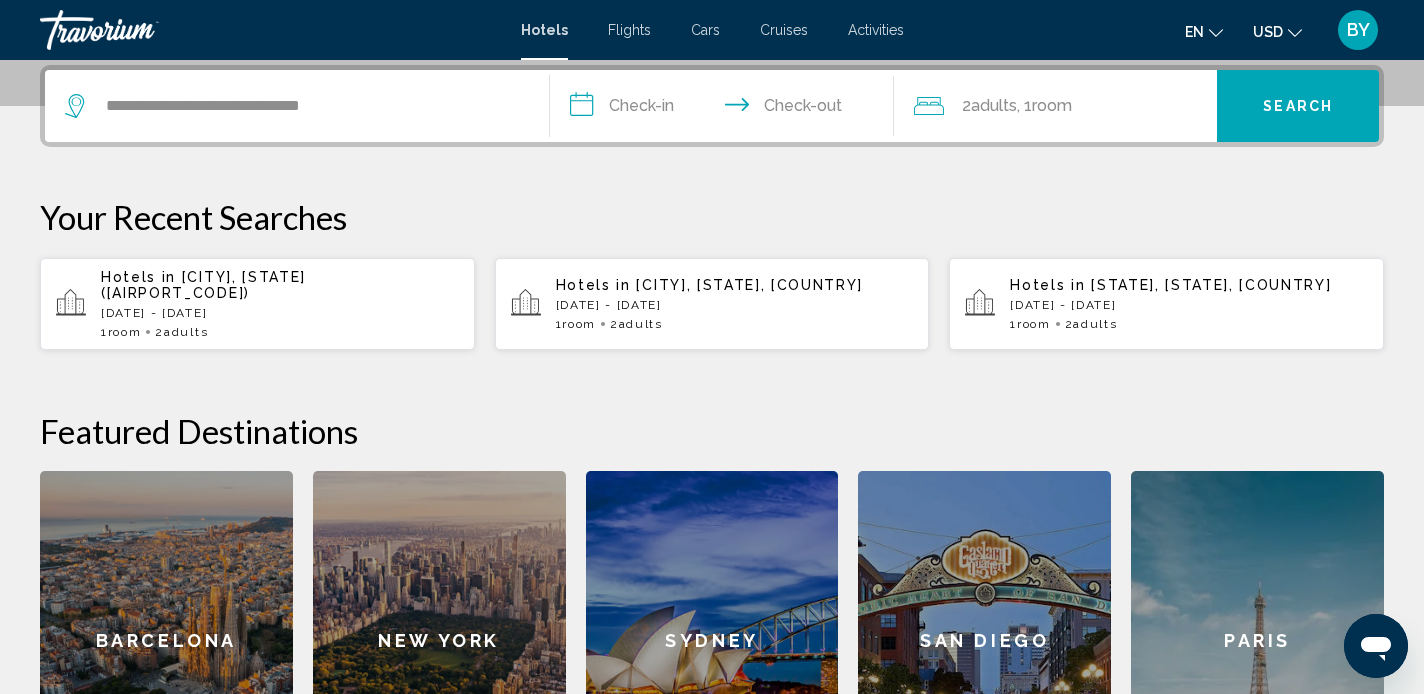 click on "**********" at bounding box center [726, 109] 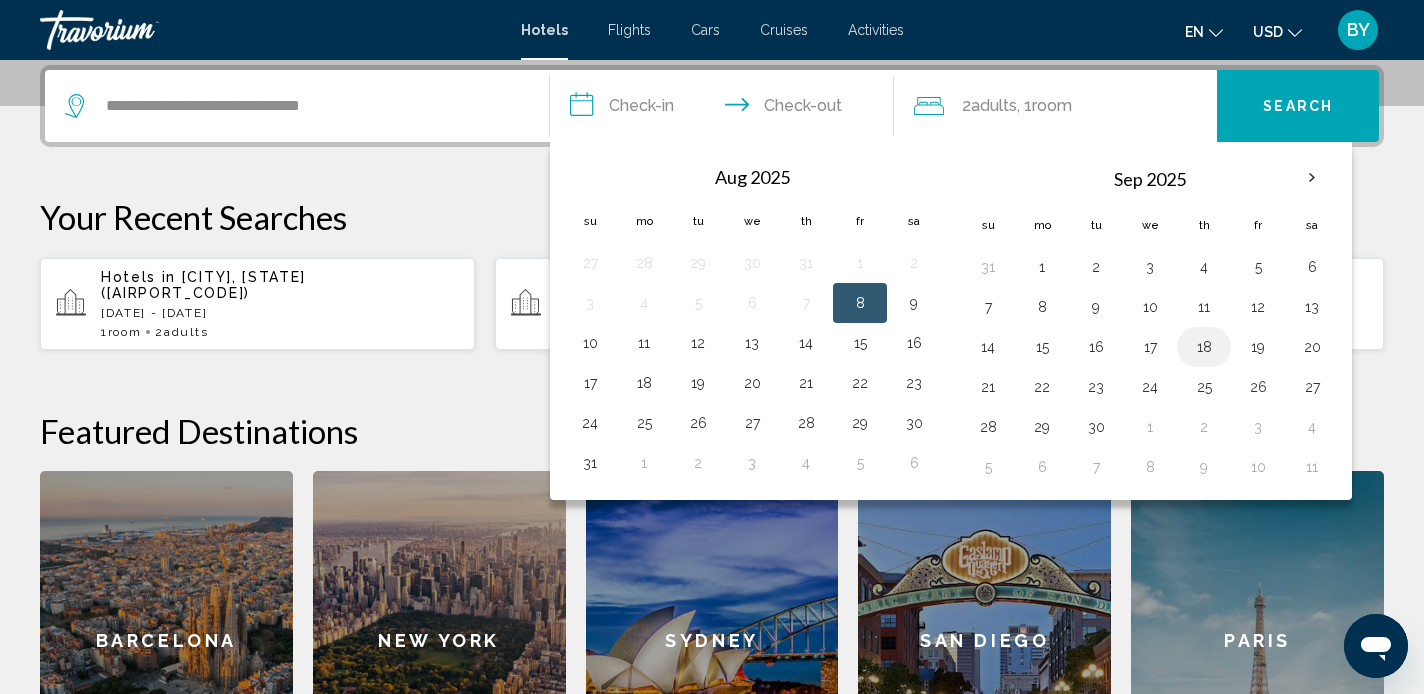 click on "18" at bounding box center (1204, 347) 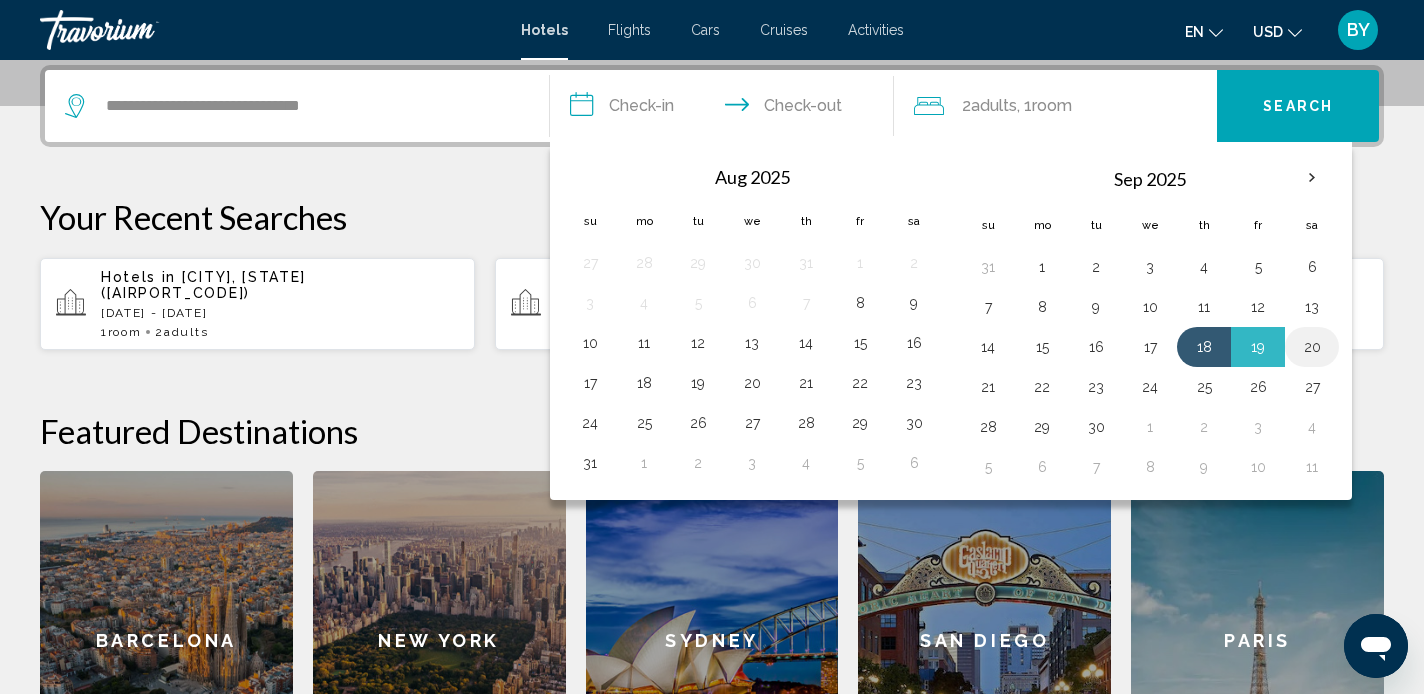 click on "20" at bounding box center [1312, 347] 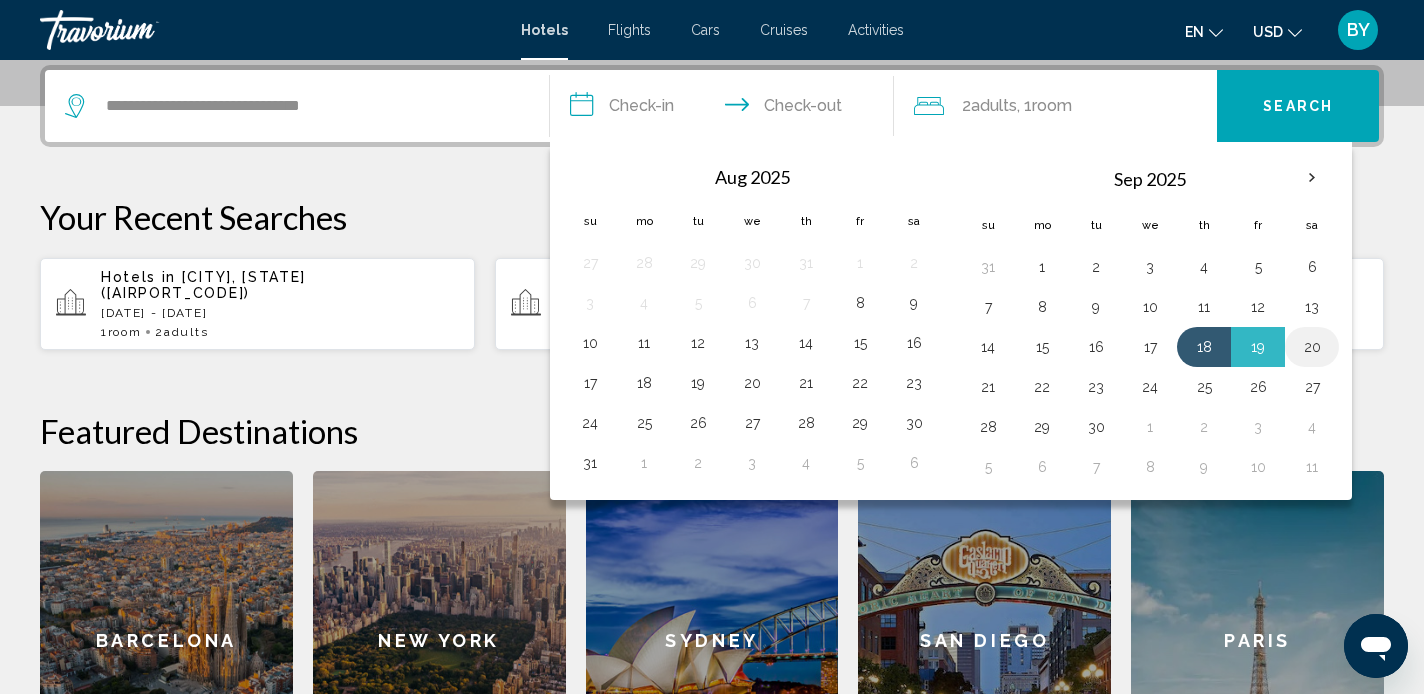 click on "20" at bounding box center [1312, 347] 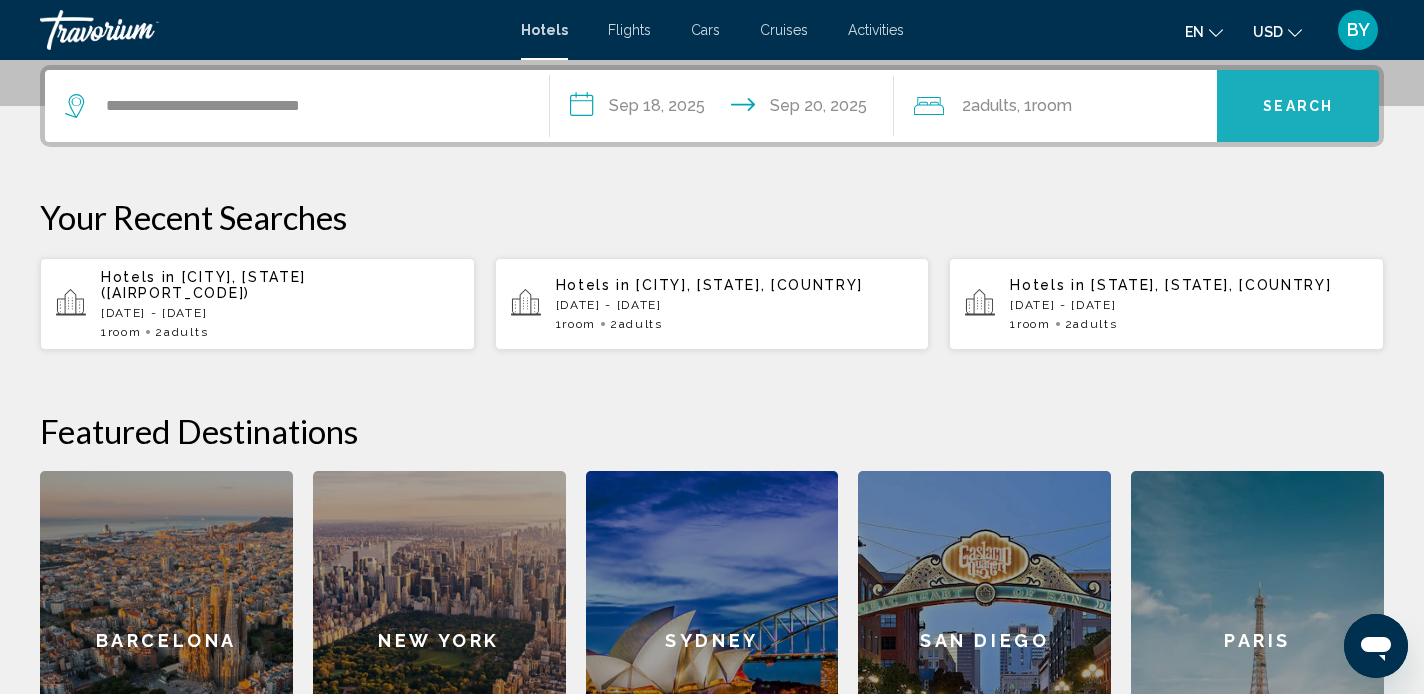 click on "Search" at bounding box center (1298, 106) 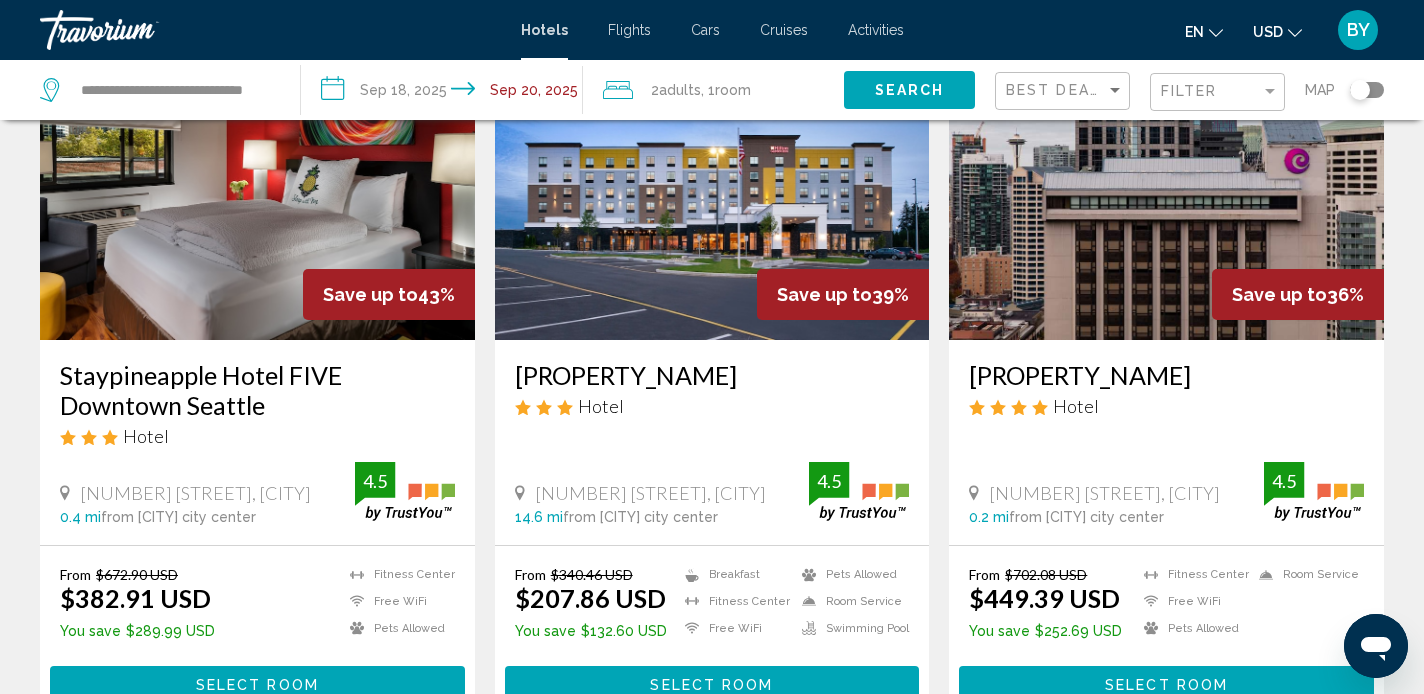 scroll, scrollTop: 0, scrollLeft: 0, axis: both 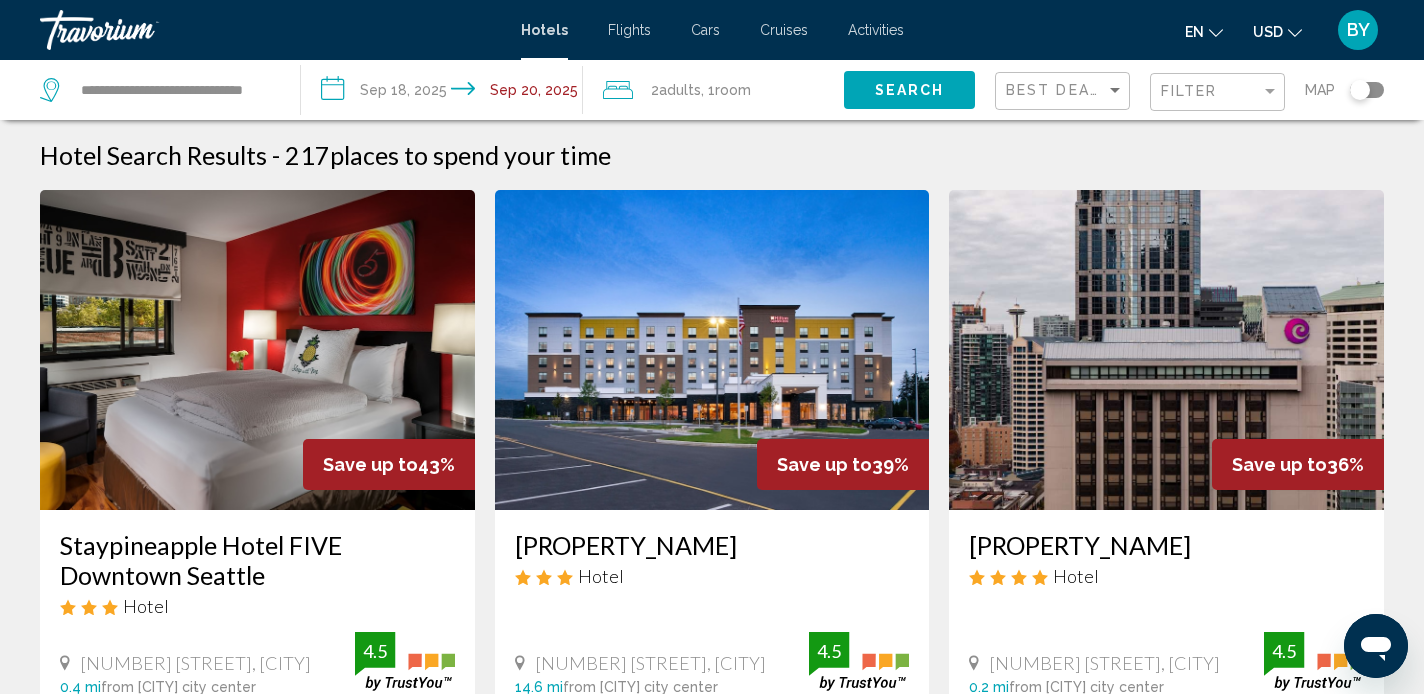 click on "Adults" 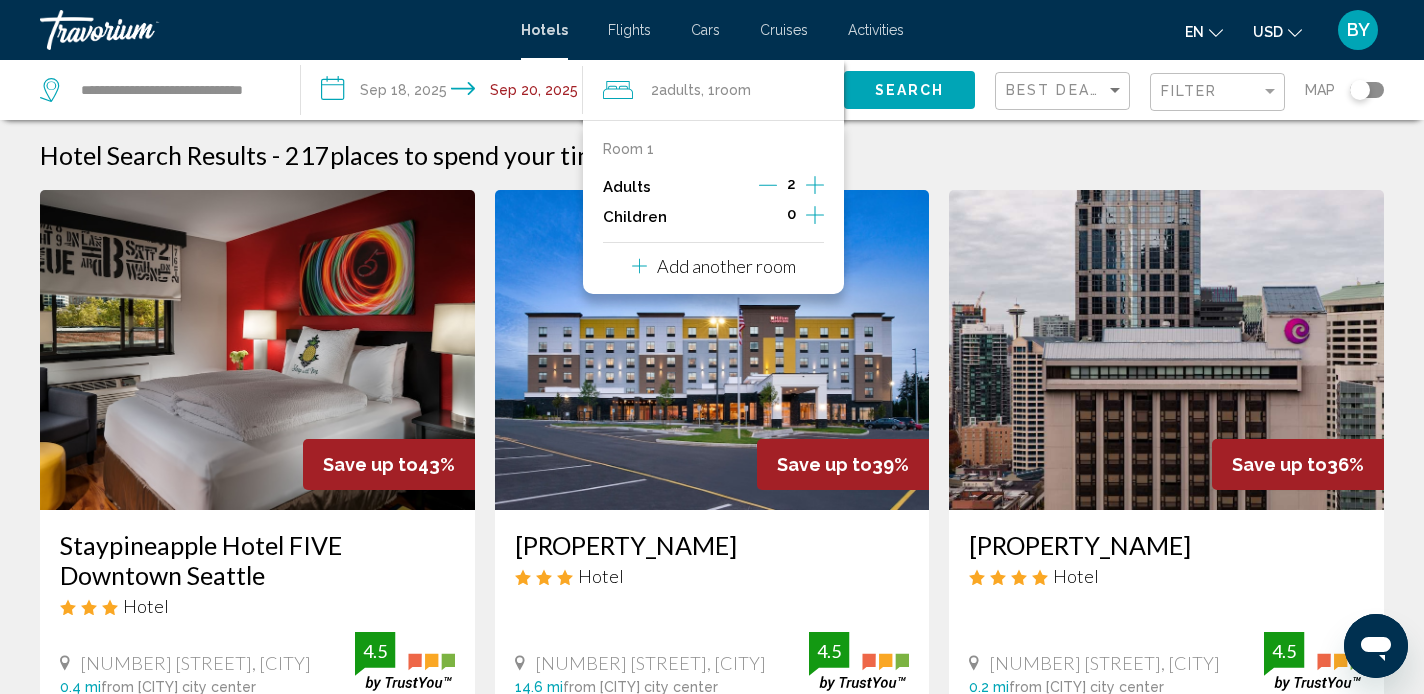 click on "**********" at bounding box center (712, 1607) 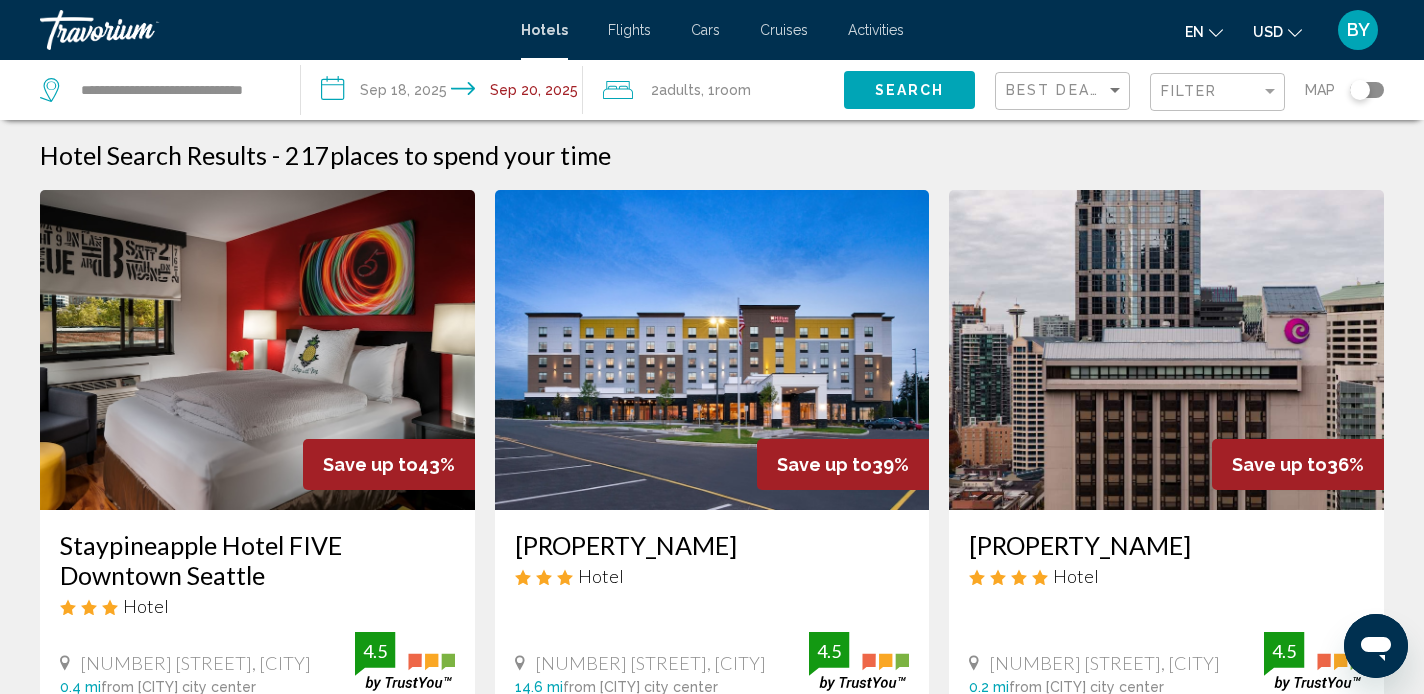 click on "**********" at bounding box center [445, 93] 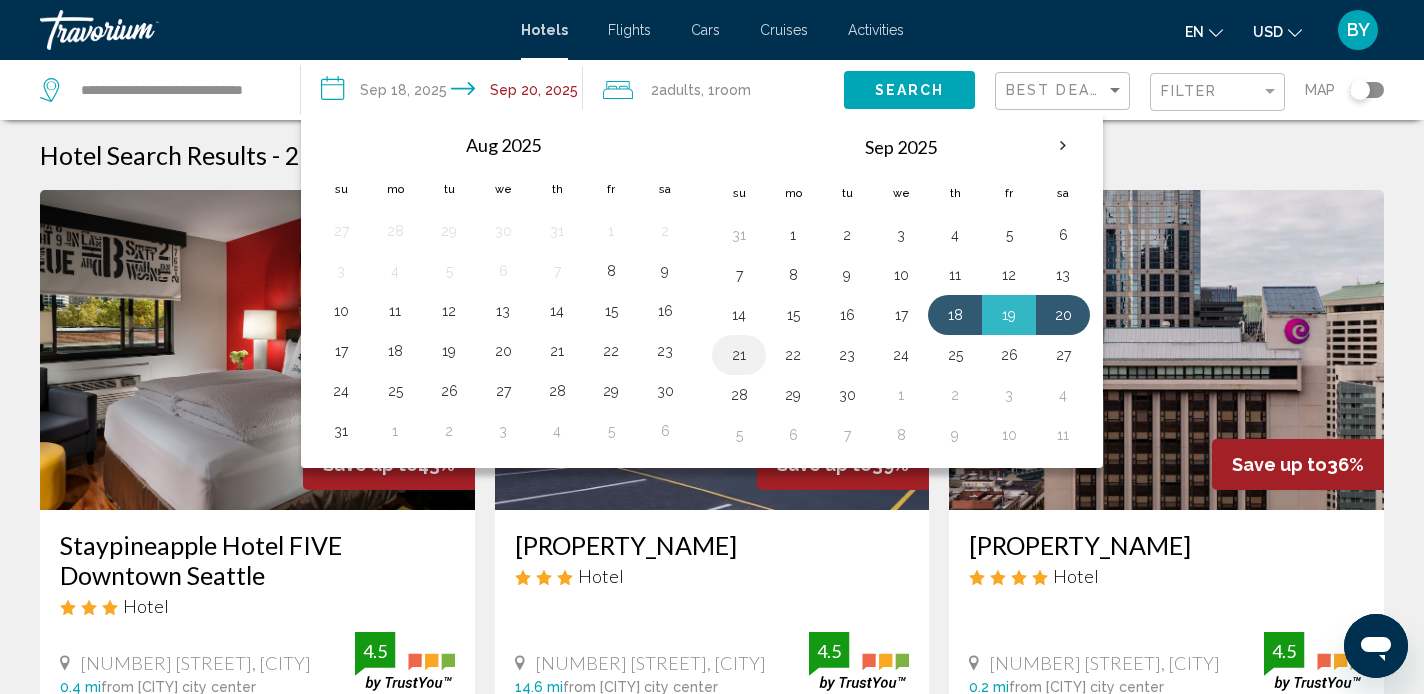 click on "21" at bounding box center (739, 355) 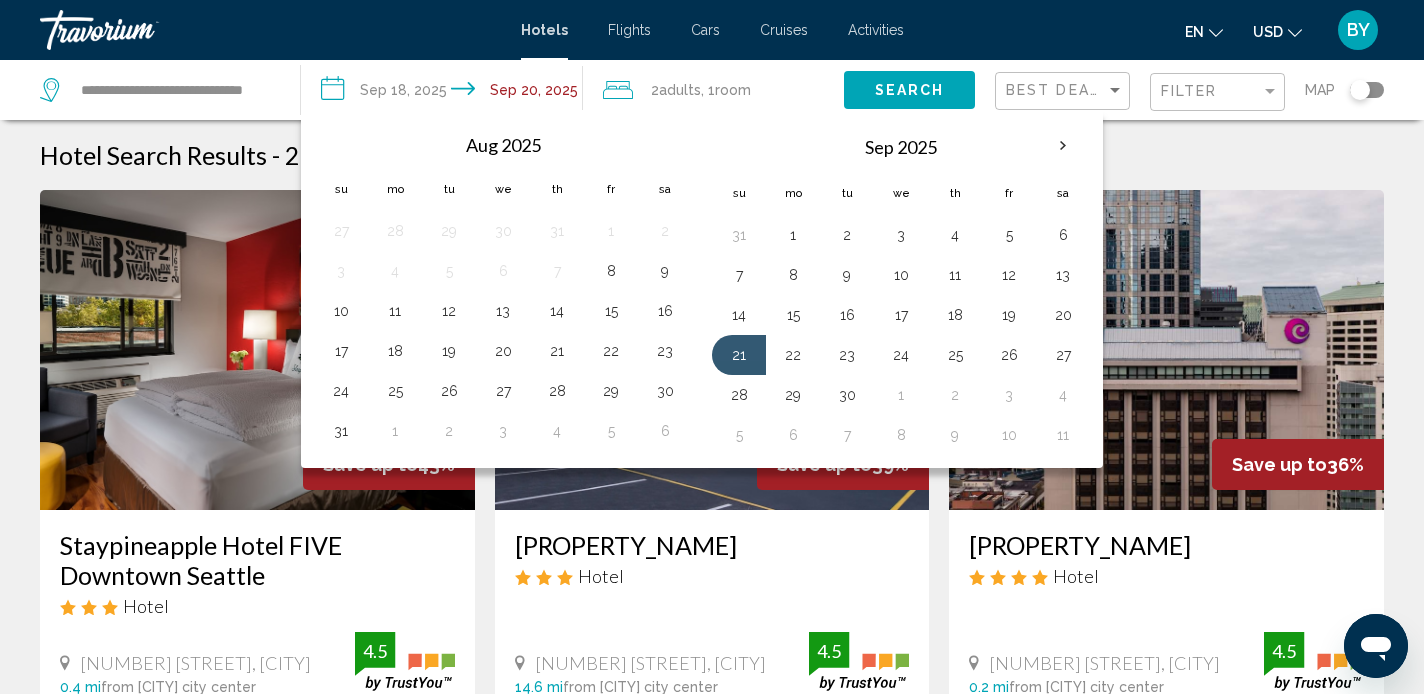 click on "Search" 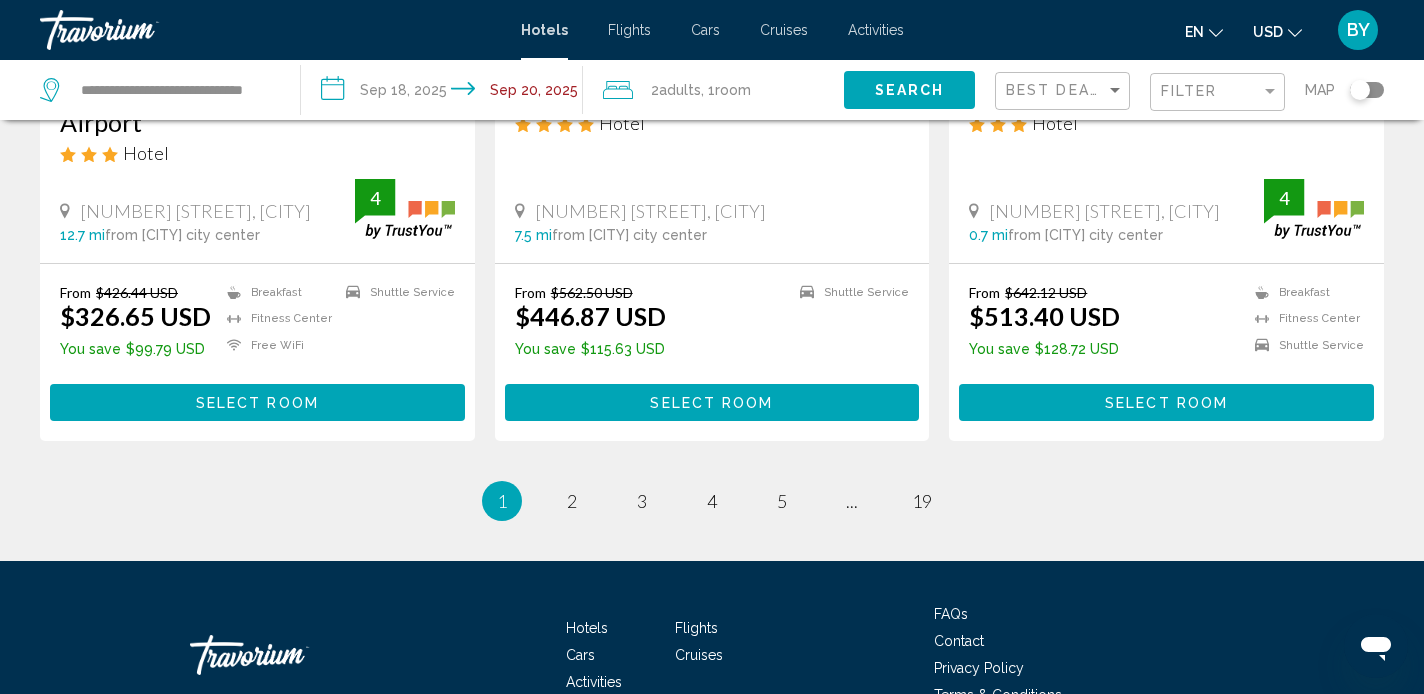 scroll, scrollTop: 2636, scrollLeft: 0, axis: vertical 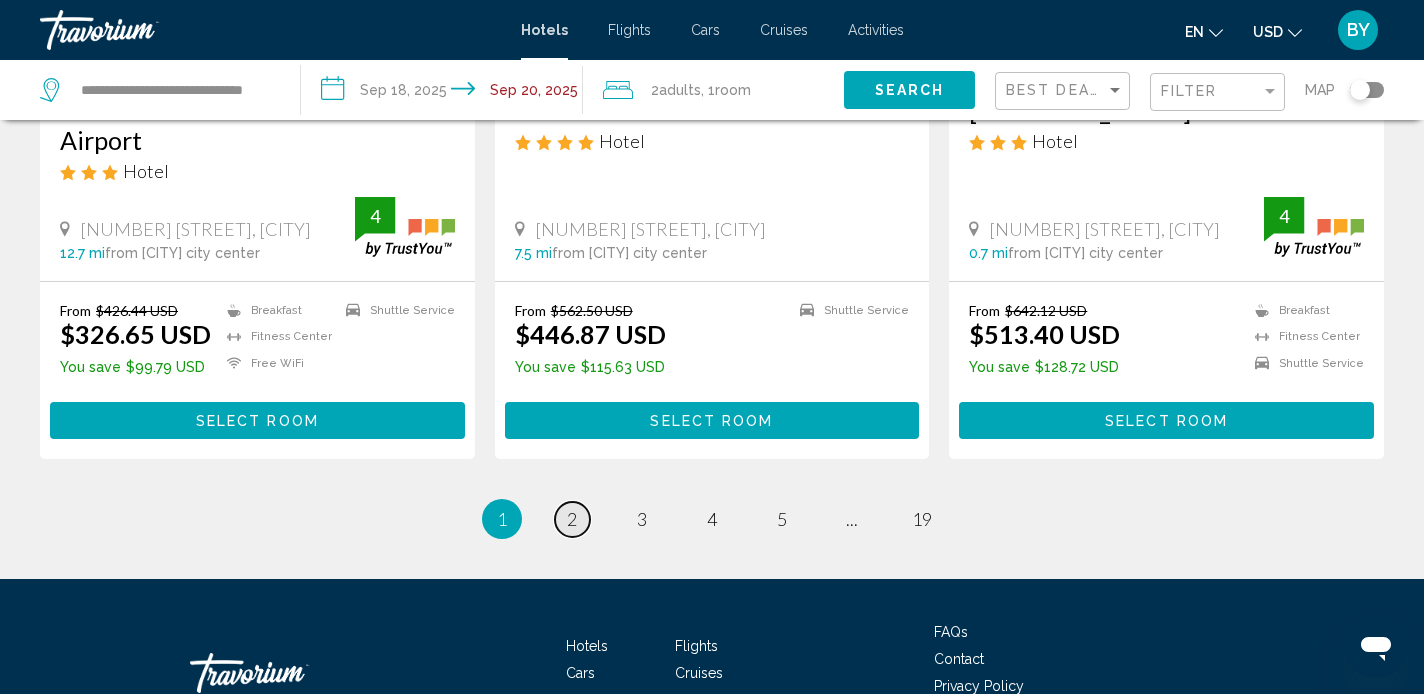 click on "2" at bounding box center (572, 519) 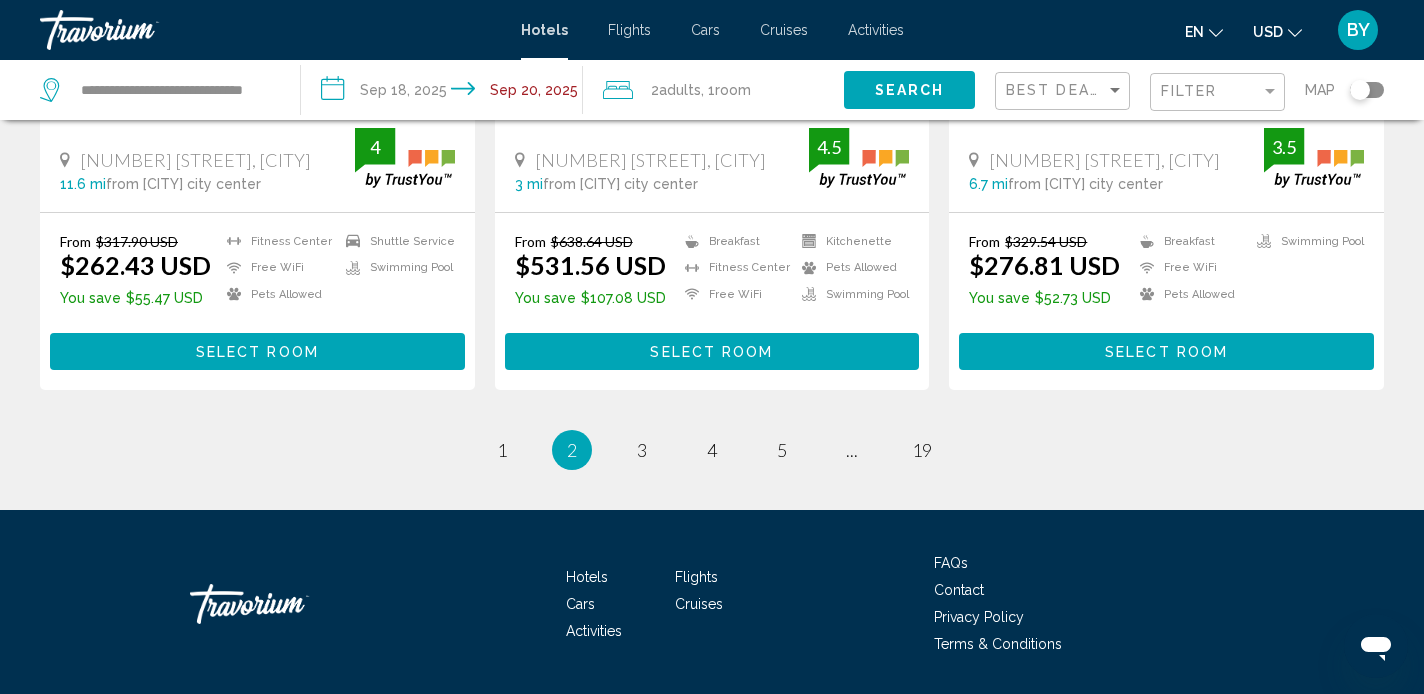 scroll, scrollTop: 2795, scrollLeft: 0, axis: vertical 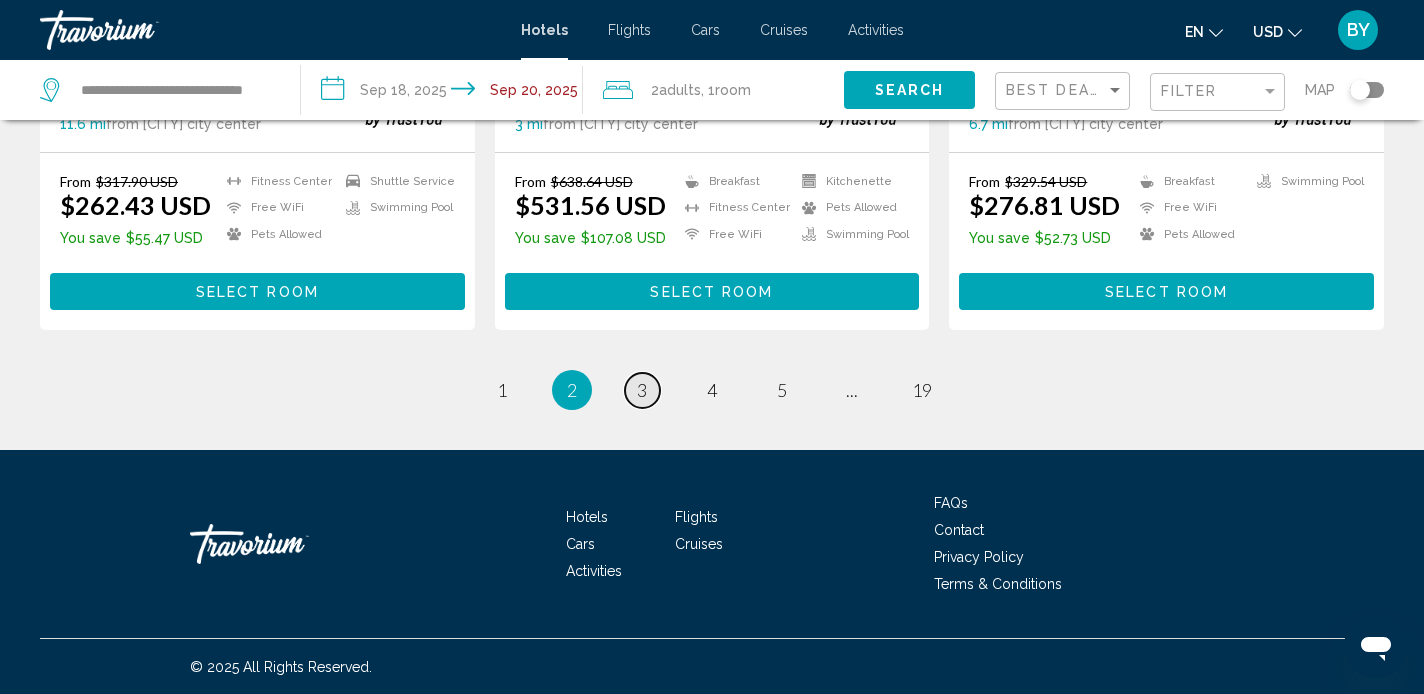 click on "3" at bounding box center [642, 390] 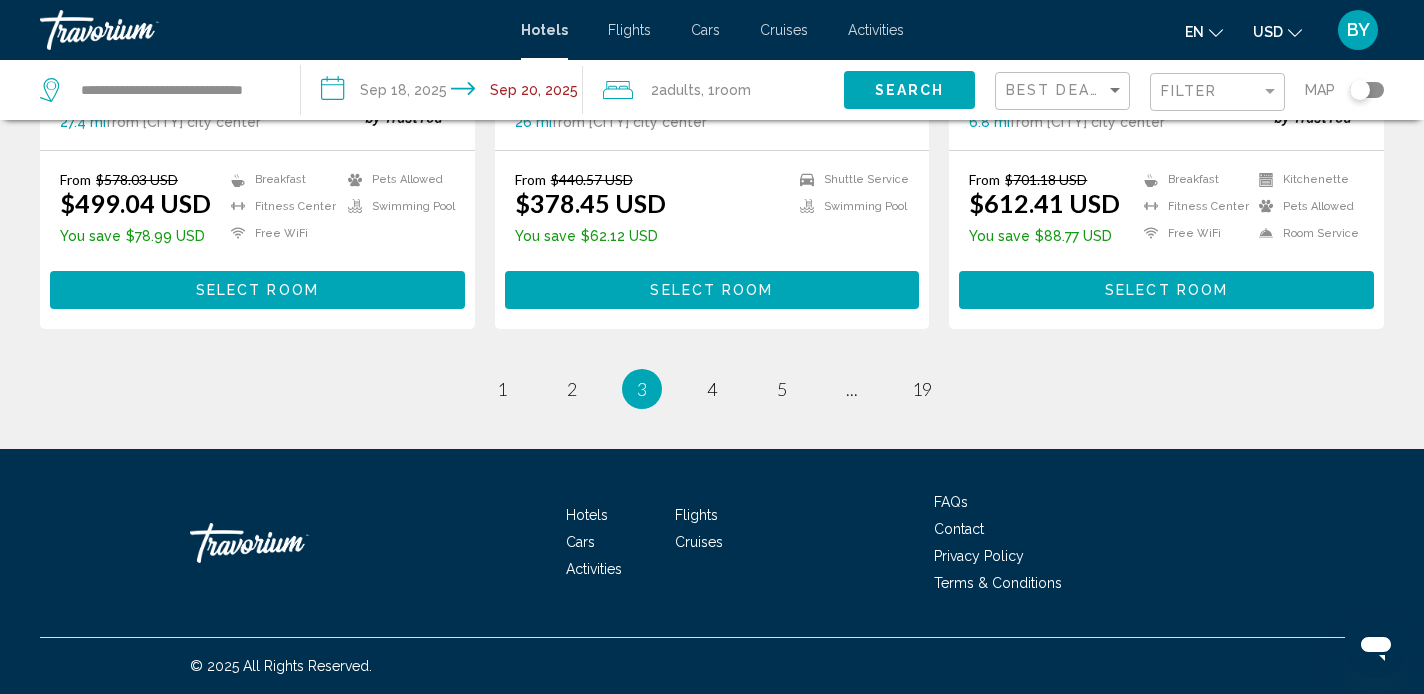 scroll, scrollTop: 2761, scrollLeft: 0, axis: vertical 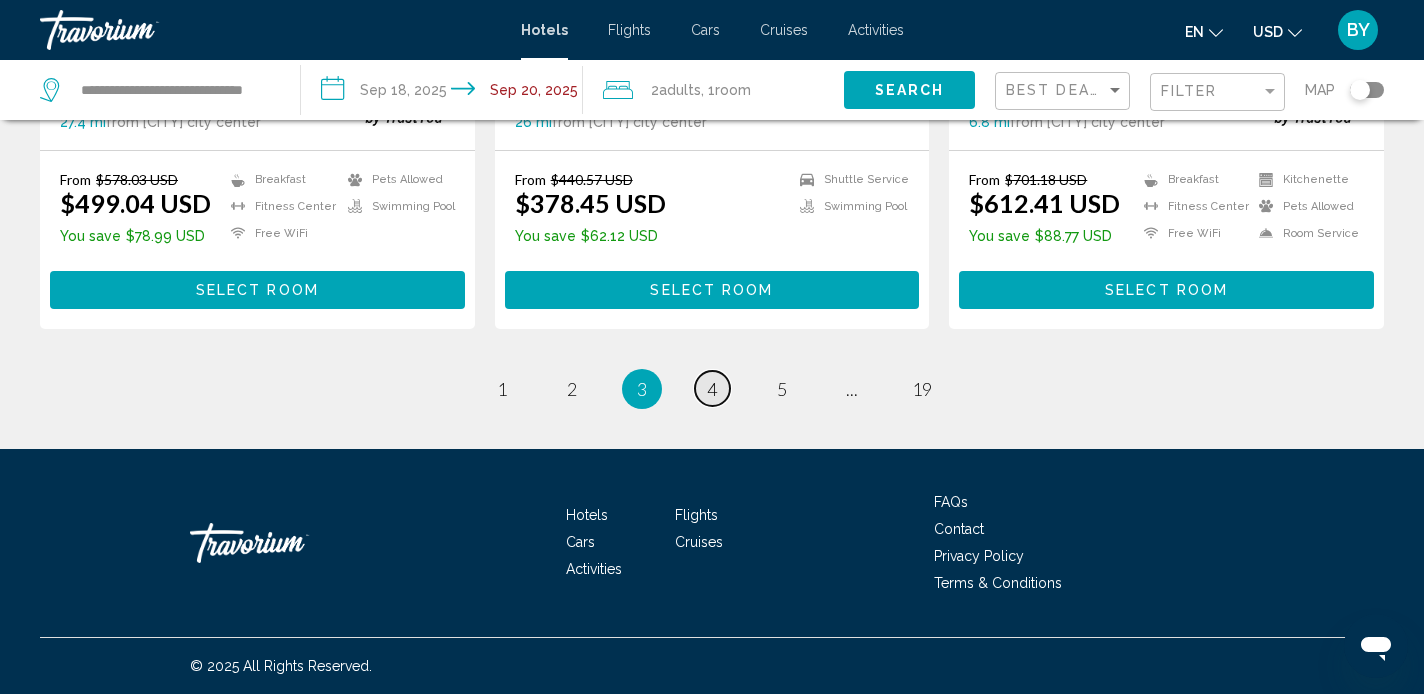 click on "page  4" at bounding box center [712, 388] 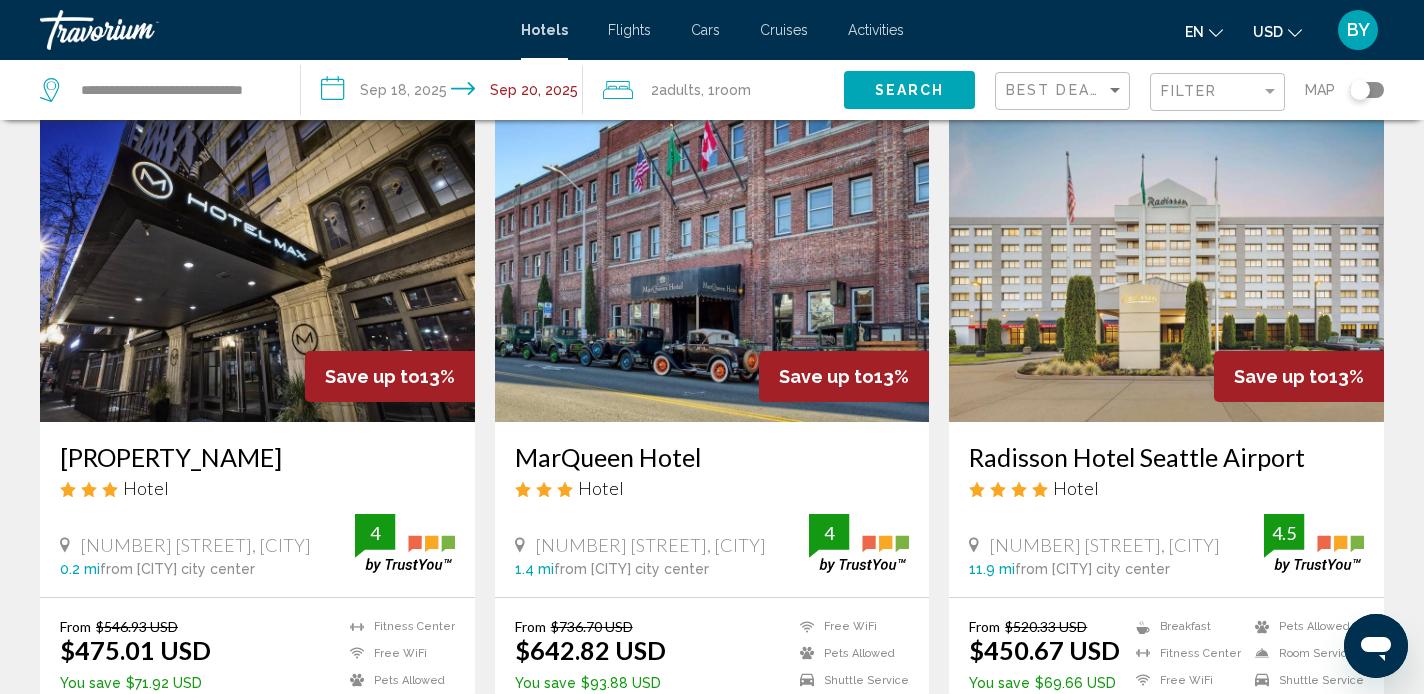 scroll, scrollTop: 0, scrollLeft: 0, axis: both 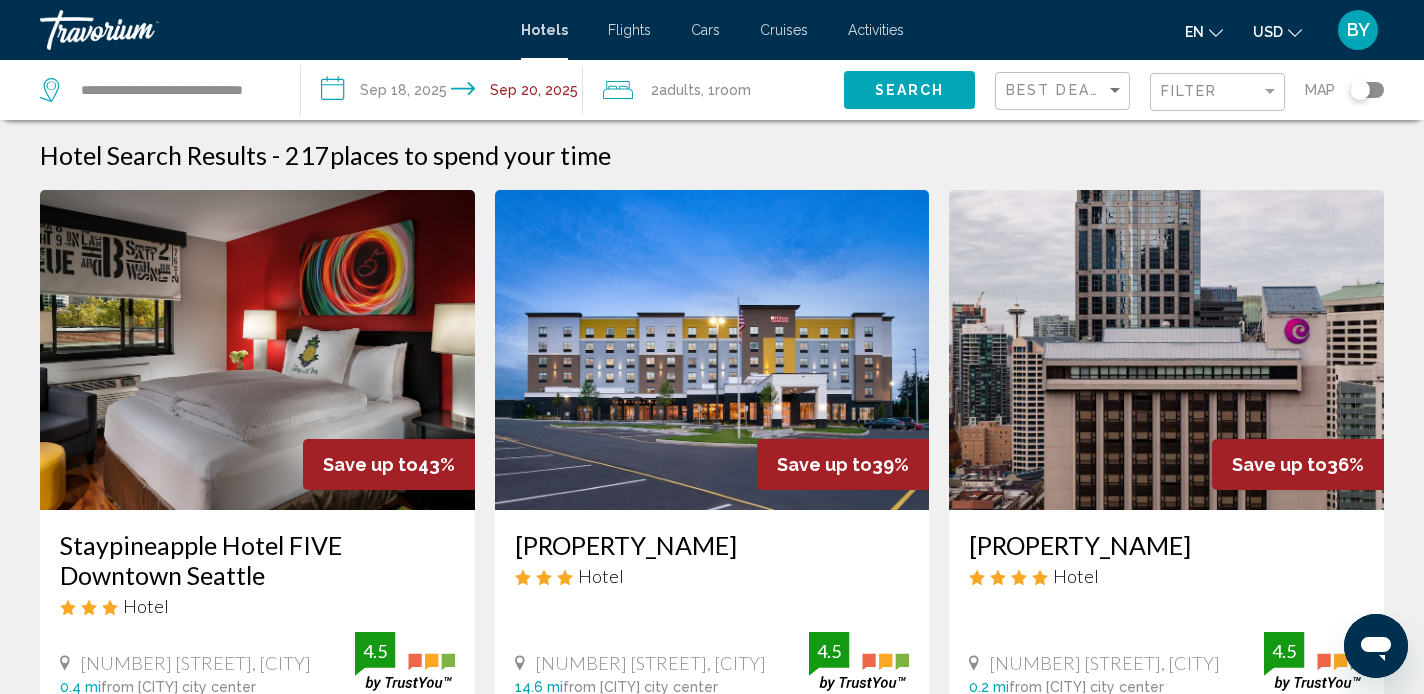click at bounding box center (140, 30) 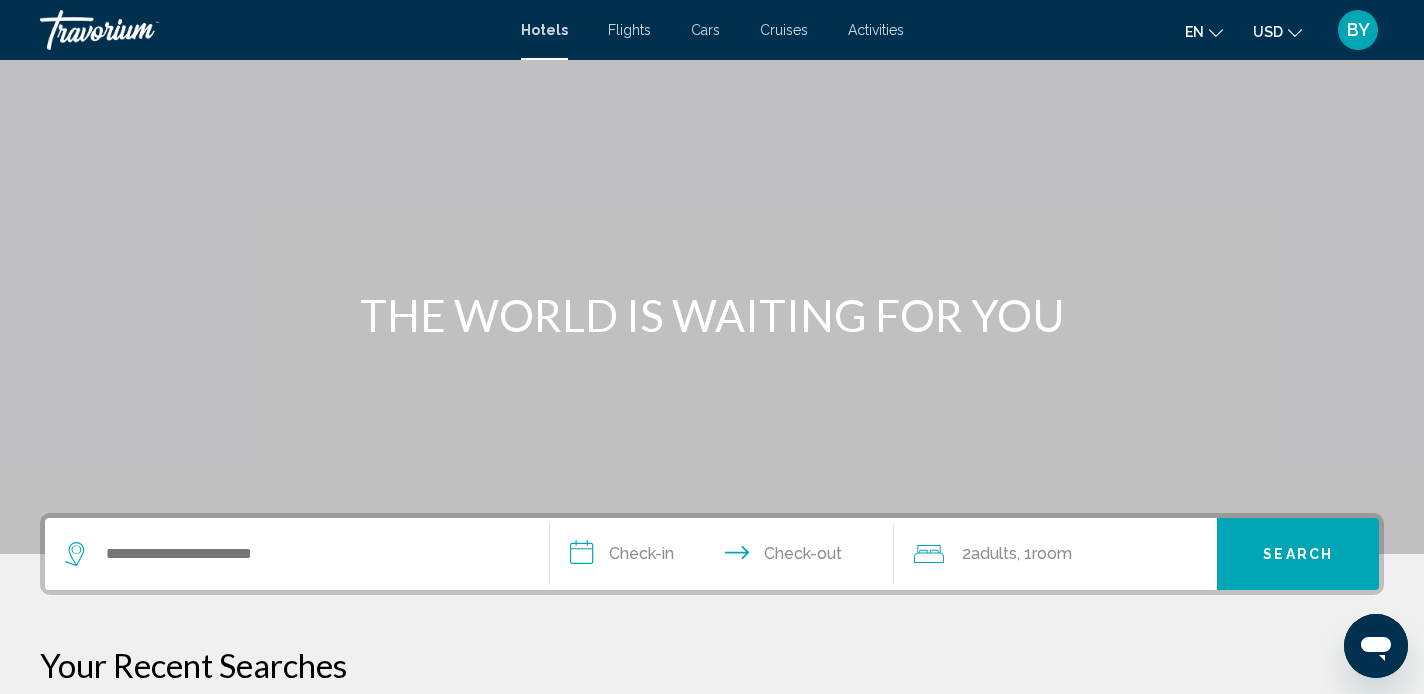 scroll, scrollTop: 76, scrollLeft: 0, axis: vertical 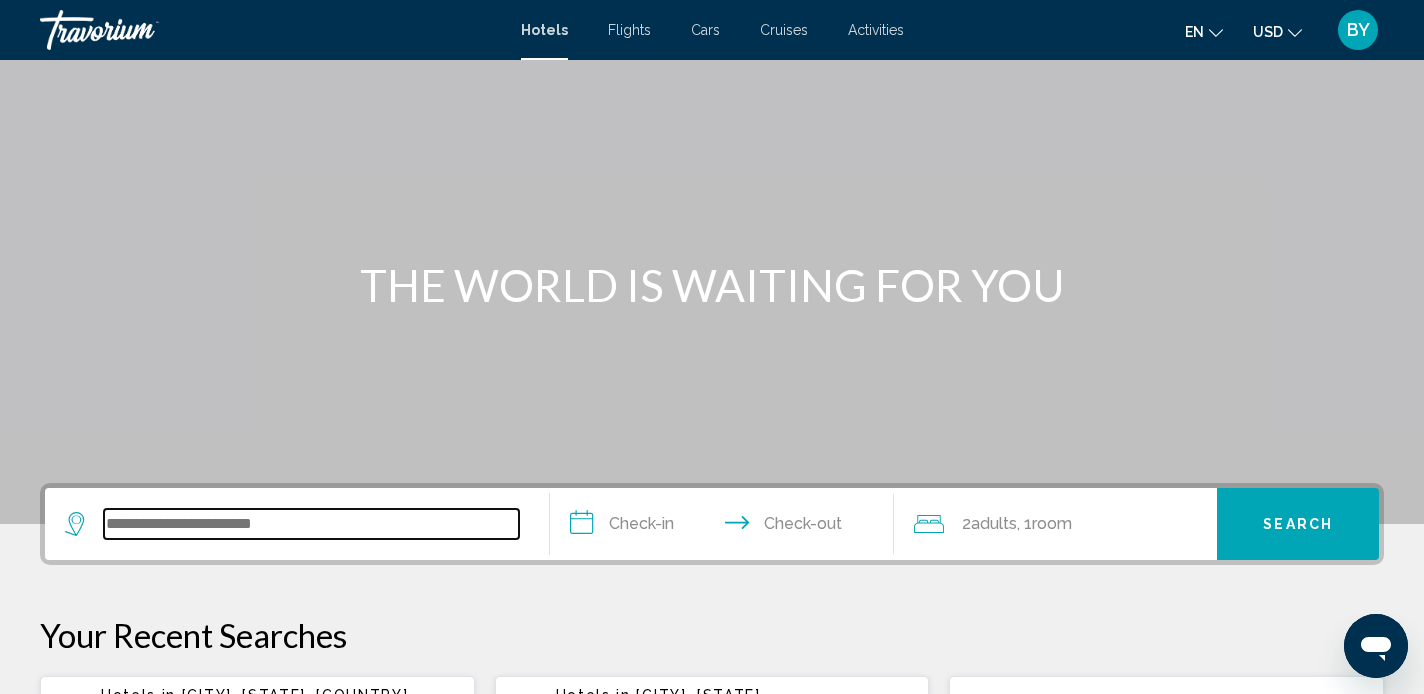 click at bounding box center (311, 524) 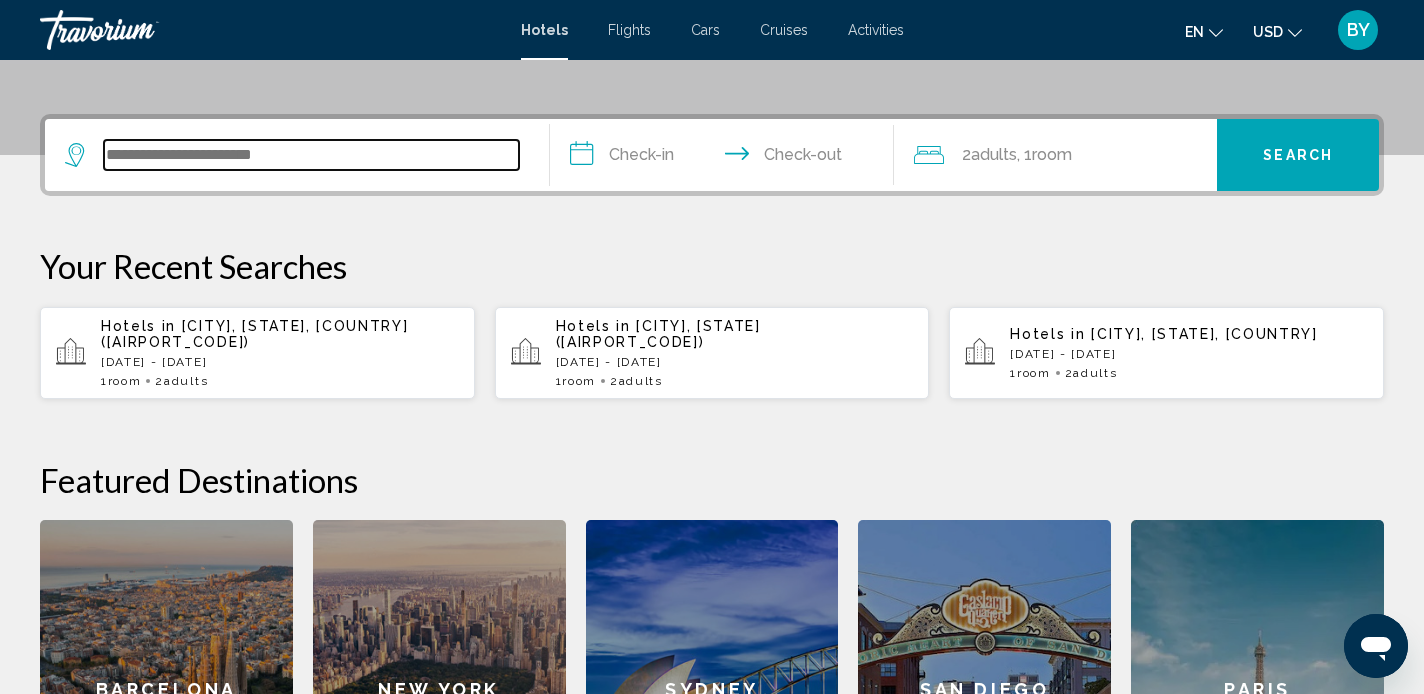 scroll, scrollTop: 442, scrollLeft: 0, axis: vertical 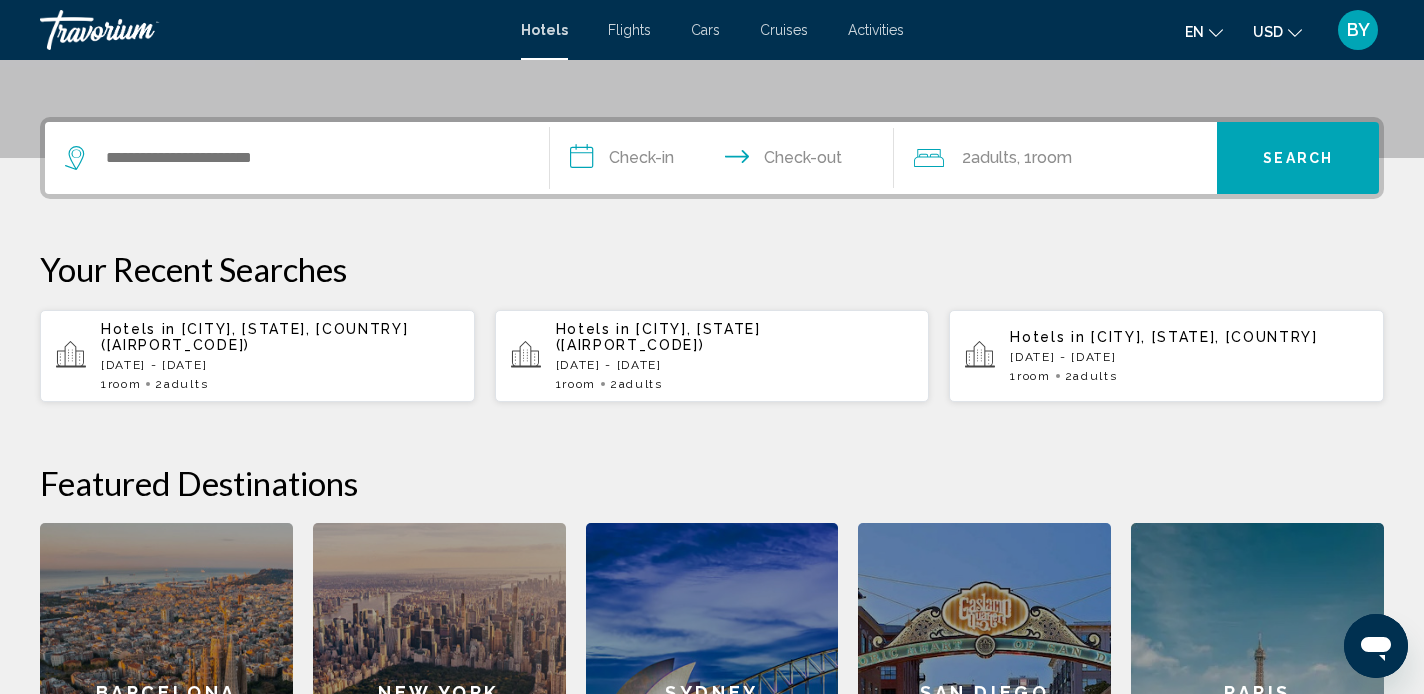 click on "Hotels in [CITY], [STATE], [COUNTRY] ([AIRPORT_CODE]) [DATE] - [DATE] 1 Room rooms 2 Adult Adults" at bounding box center (280, 356) 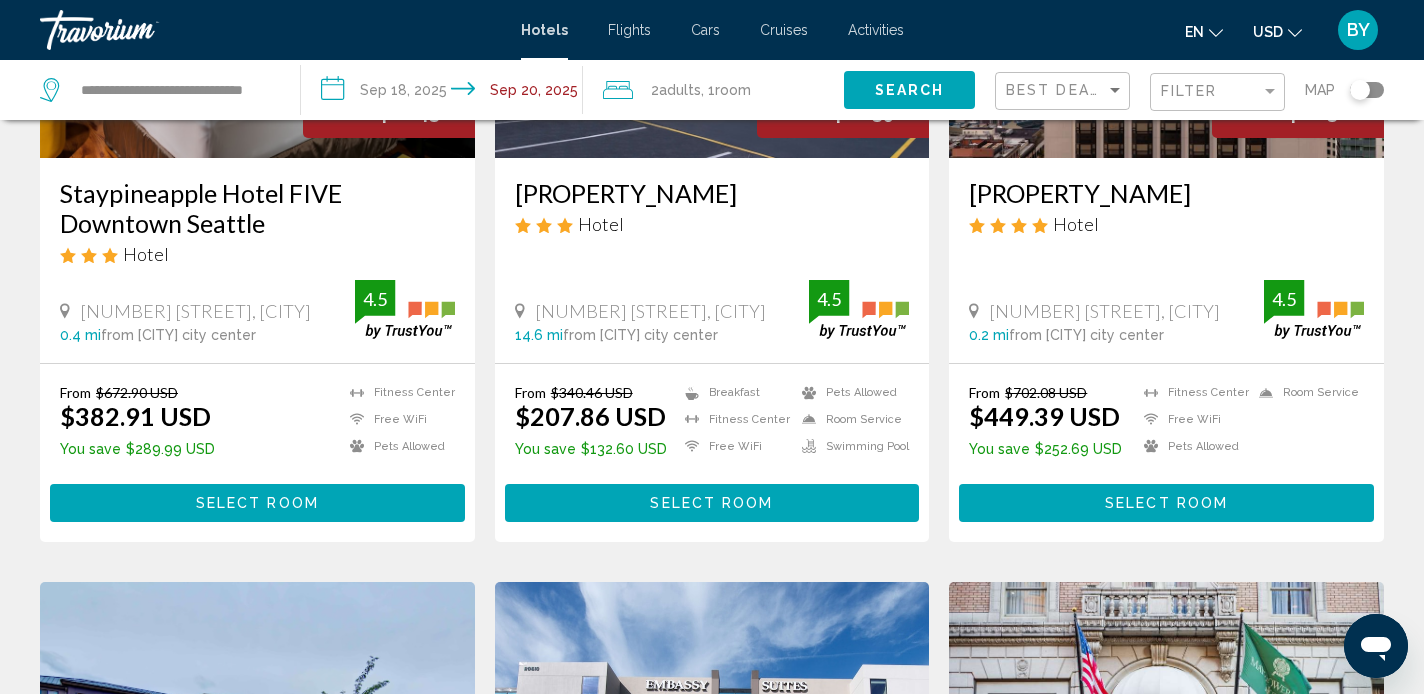 scroll, scrollTop: 0, scrollLeft: 0, axis: both 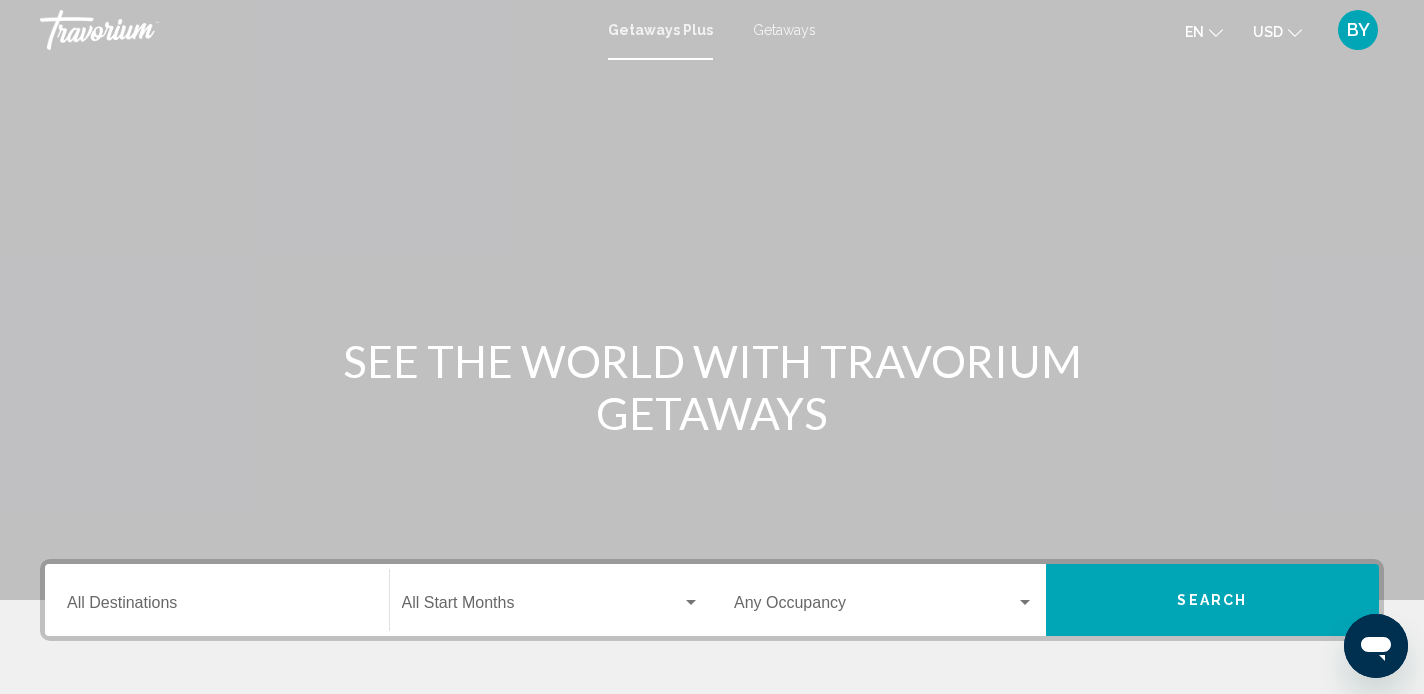 click on "Getaways" at bounding box center (784, 30) 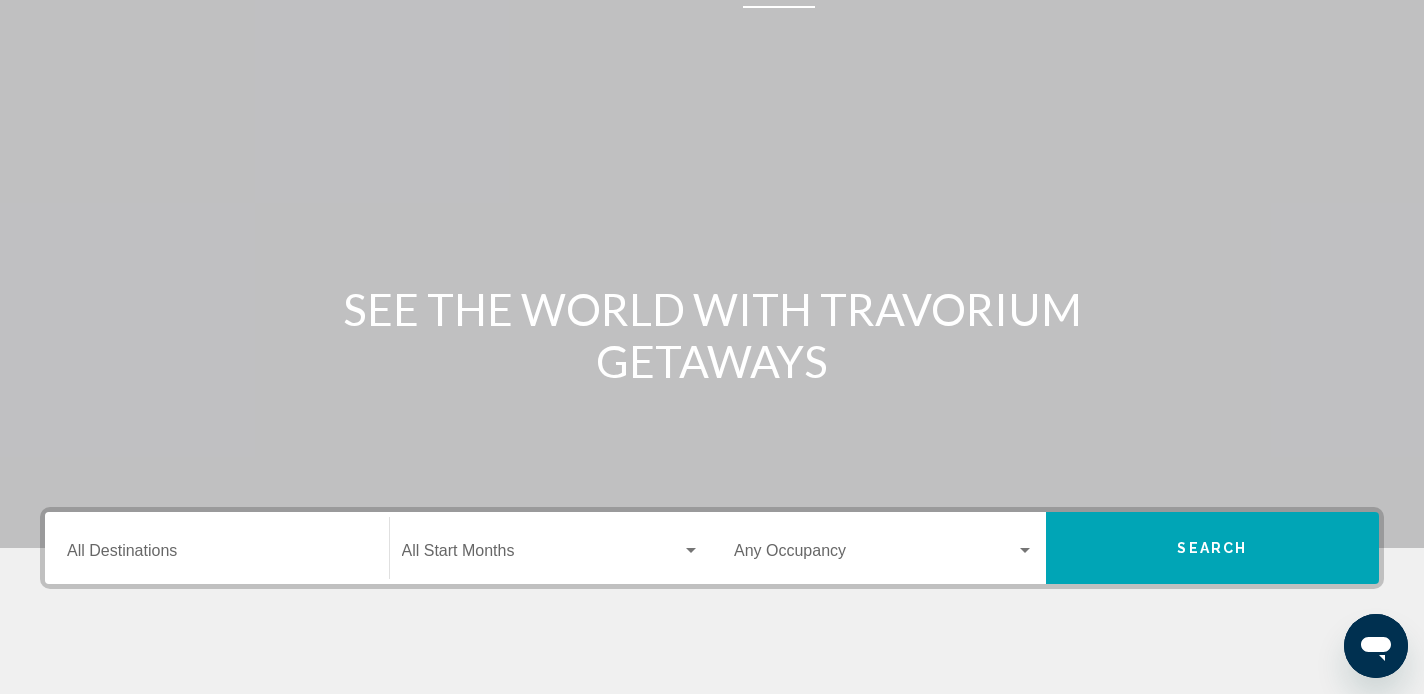 scroll, scrollTop: 0, scrollLeft: 0, axis: both 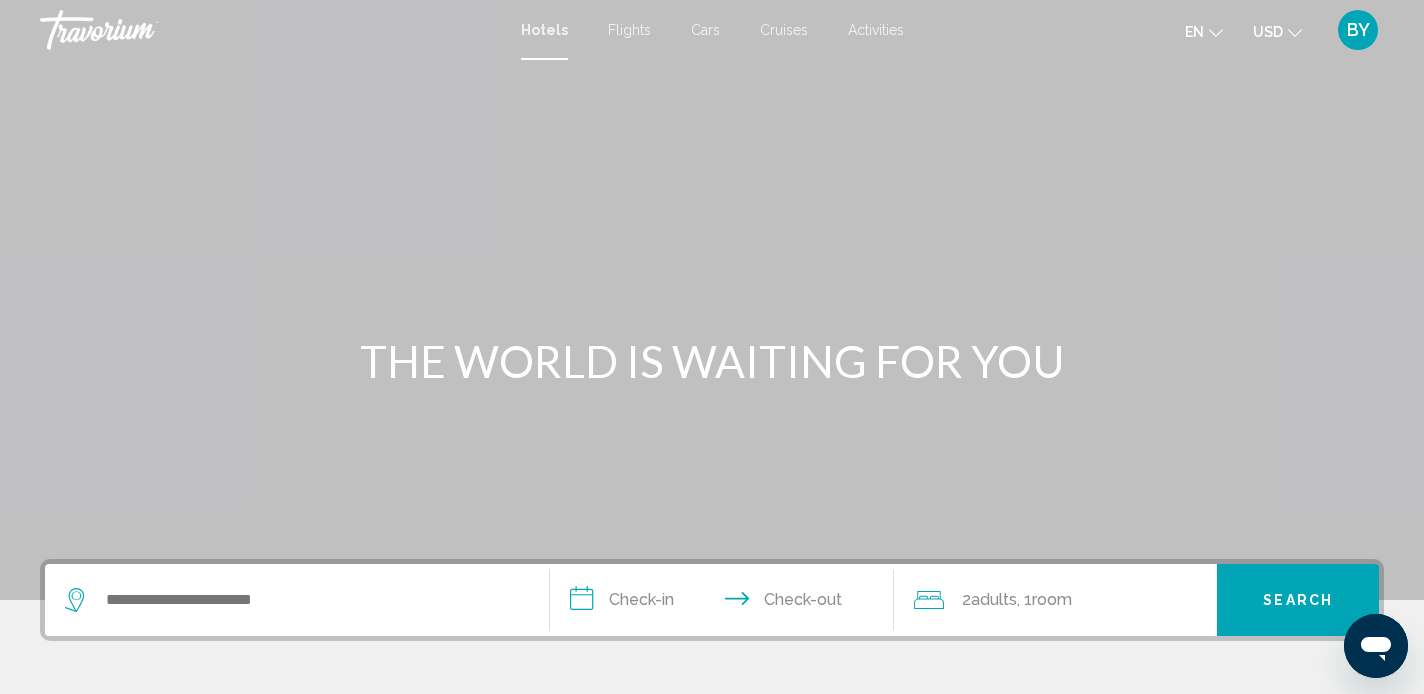 click at bounding box center [712, 300] 